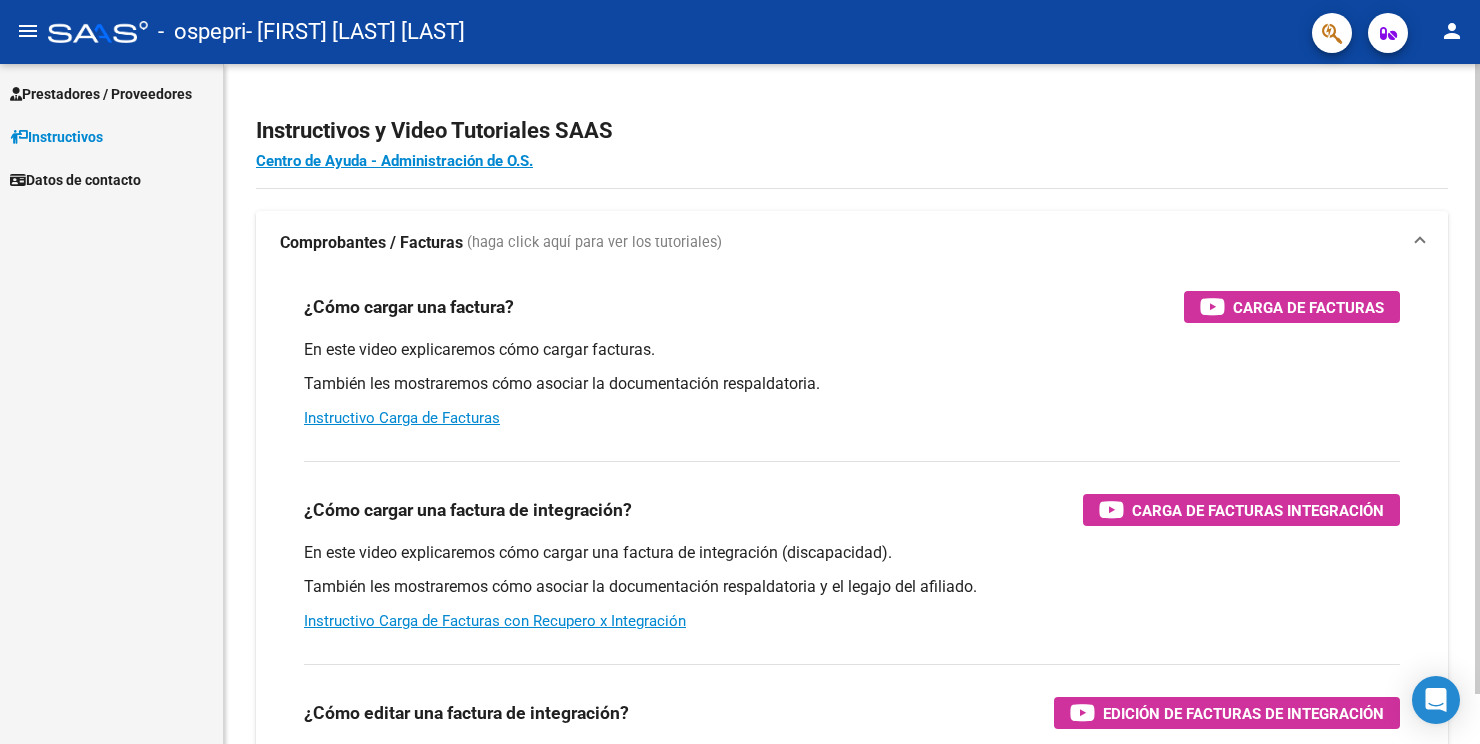 scroll, scrollTop: 0, scrollLeft: 0, axis: both 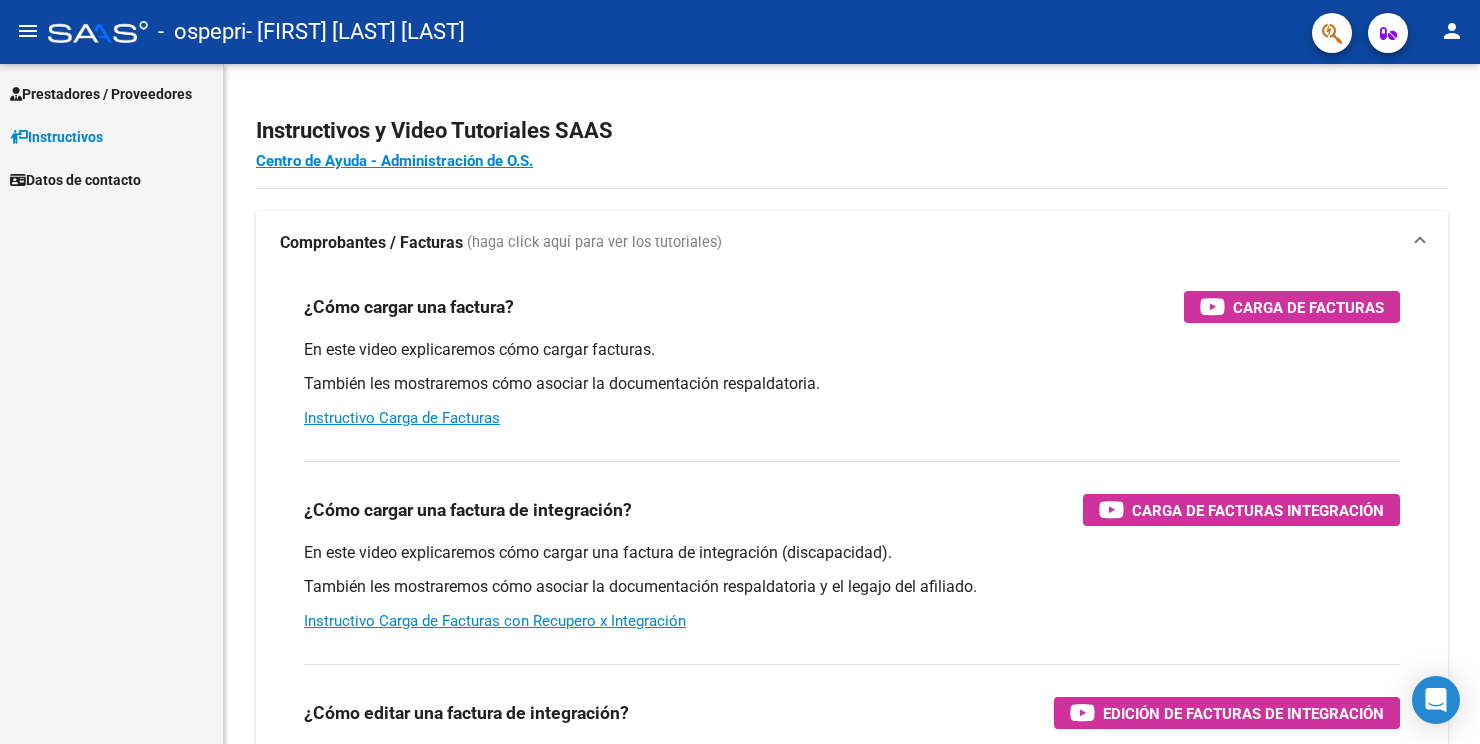 click on "Prestadores / Proveedores" at bounding box center [101, 94] 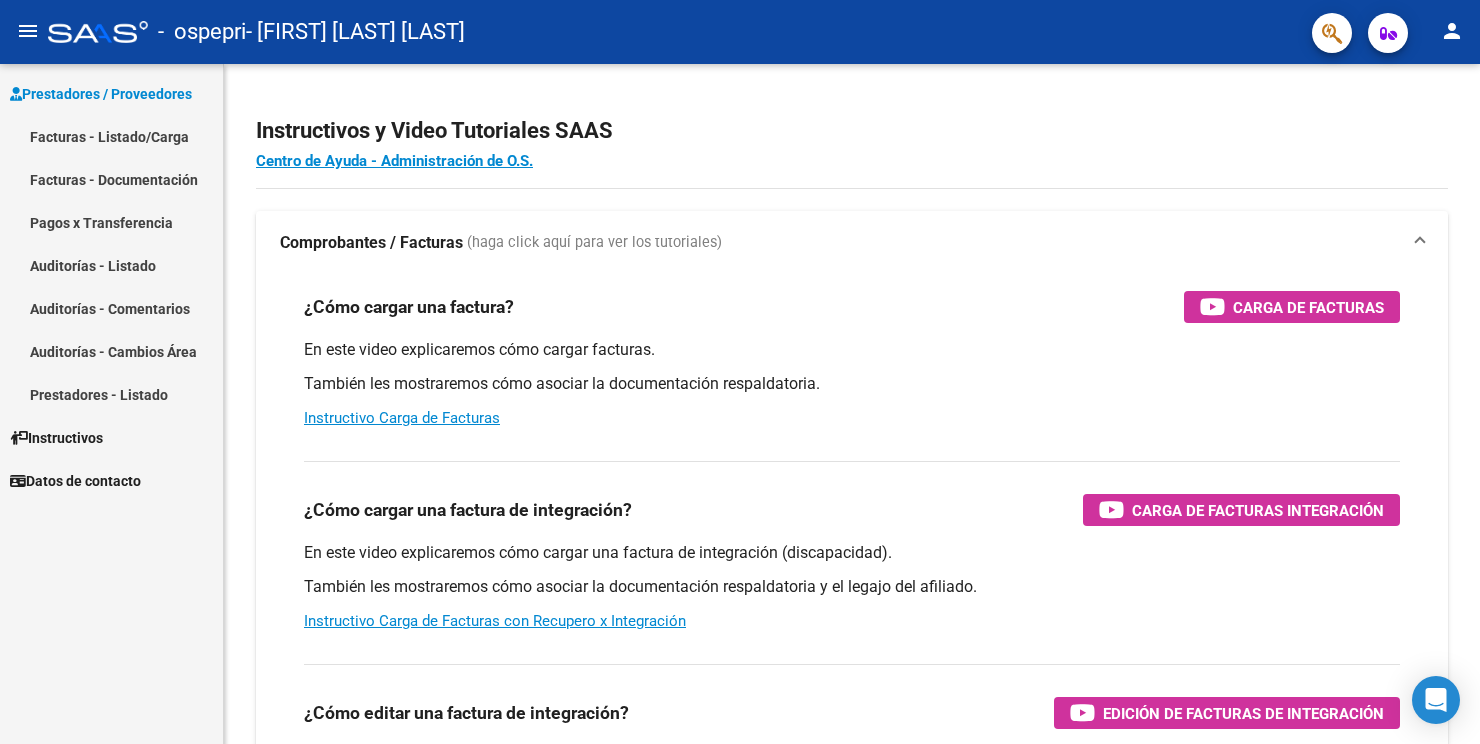 click on "Facturas - Listado/Carga" at bounding box center (111, 136) 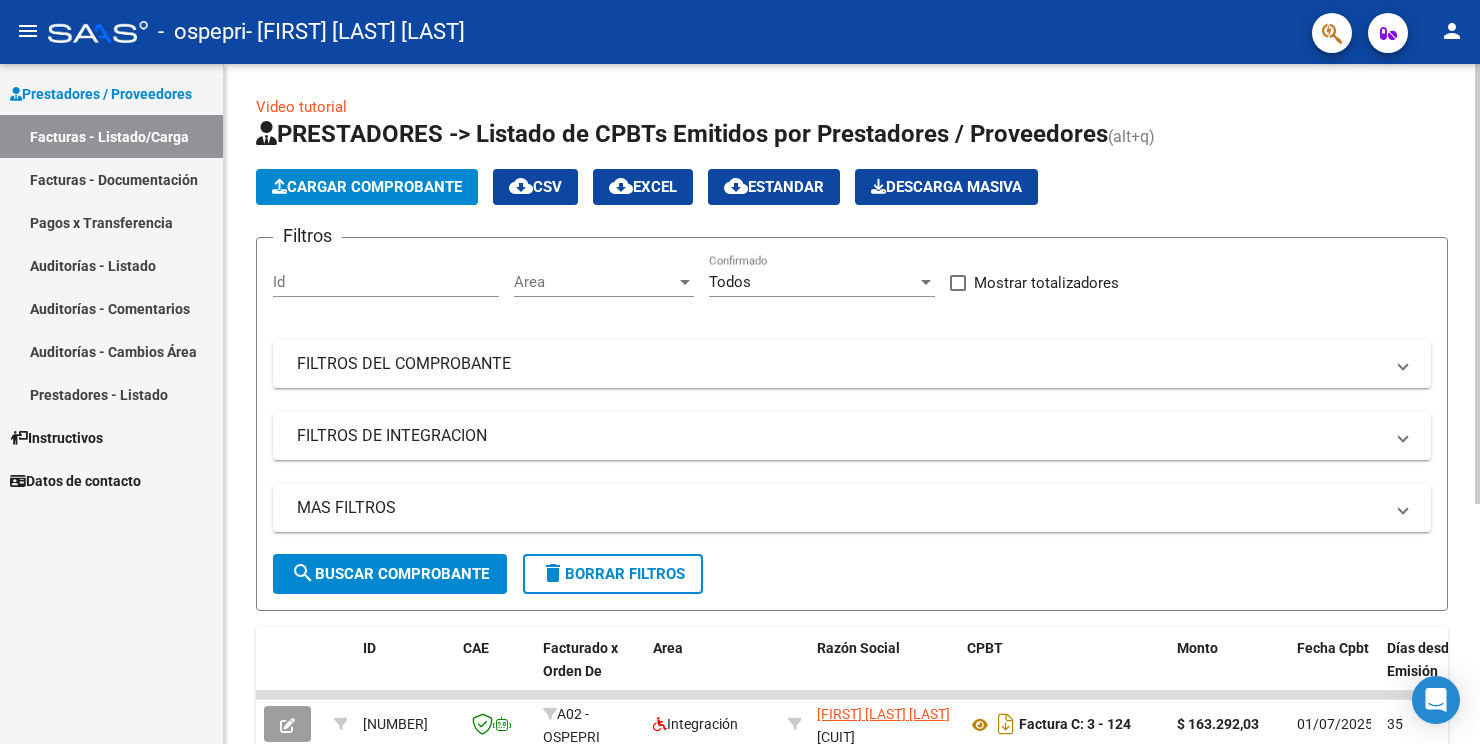 click on "Cargar Comprobante" 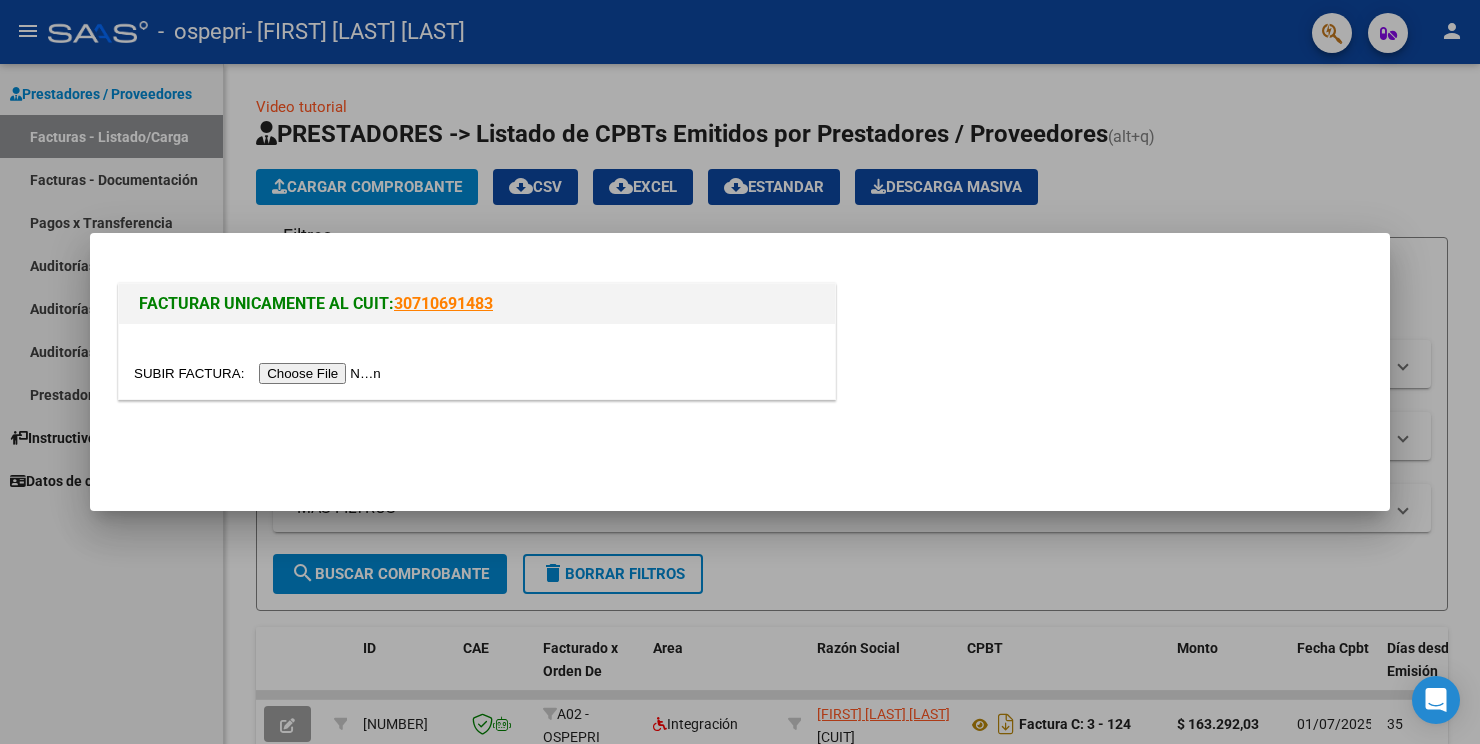 click at bounding box center (260, 373) 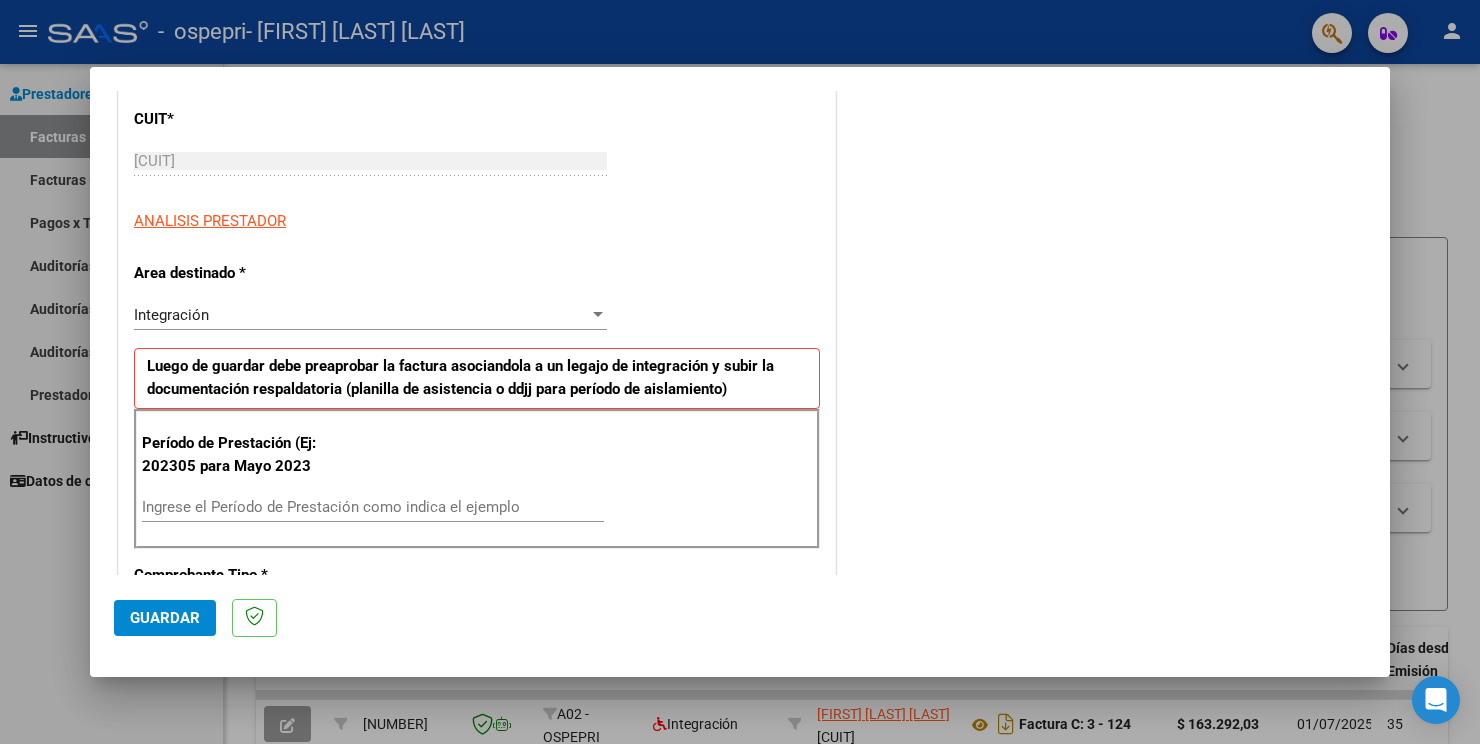 scroll, scrollTop: 269, scrollLeft: 0, axis: vertical 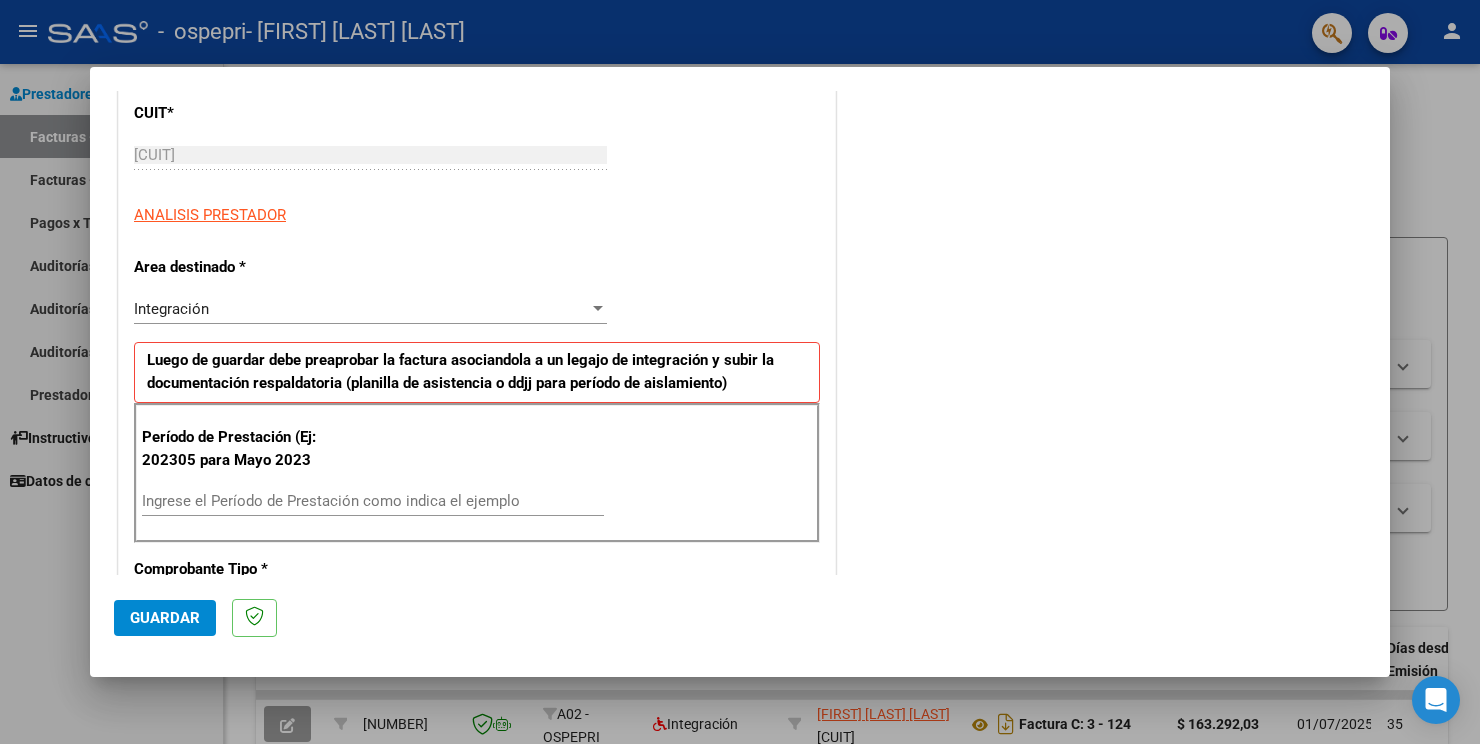 click on "Integración Seleccionar Area" at bounding box center [370, 309] 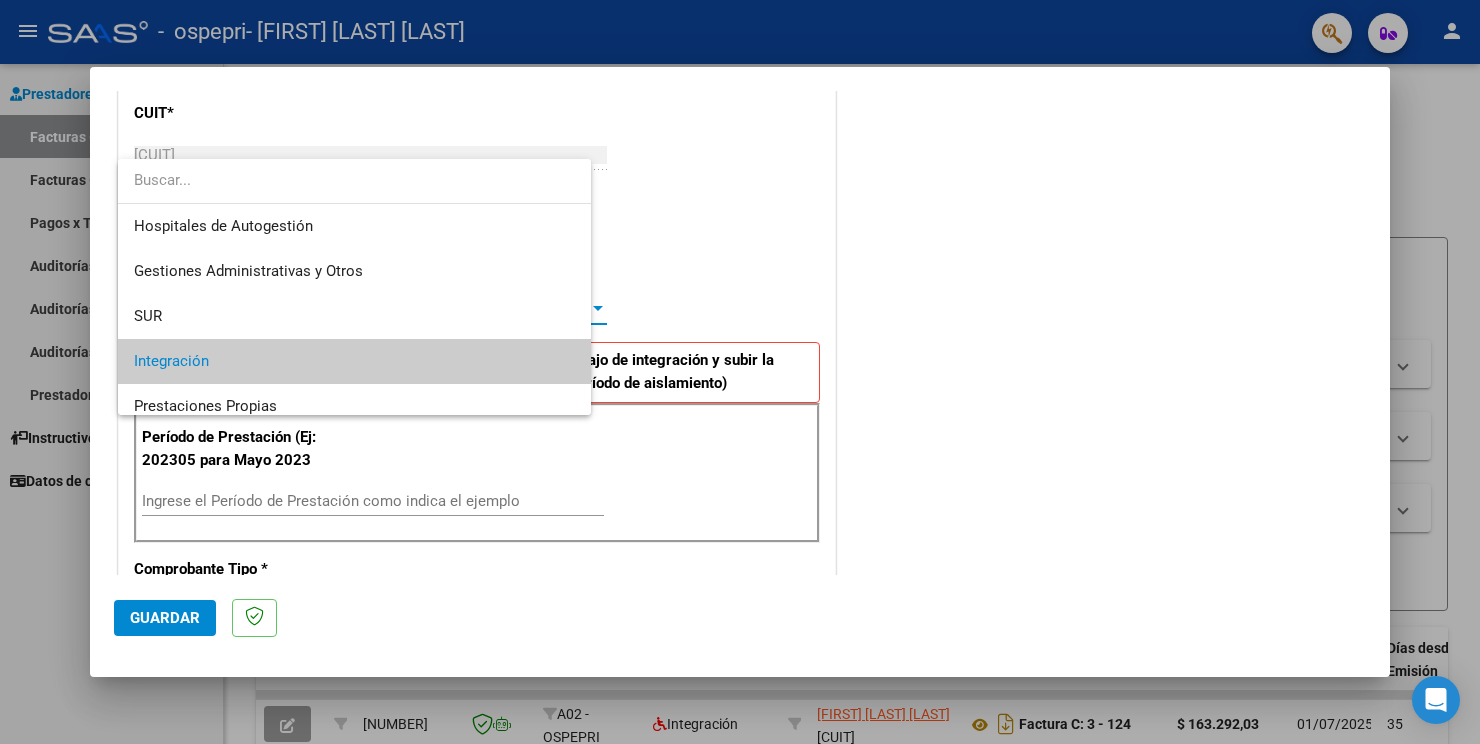 scroll, scrollTop: 74, scrollLeft: 0, axis: vertical 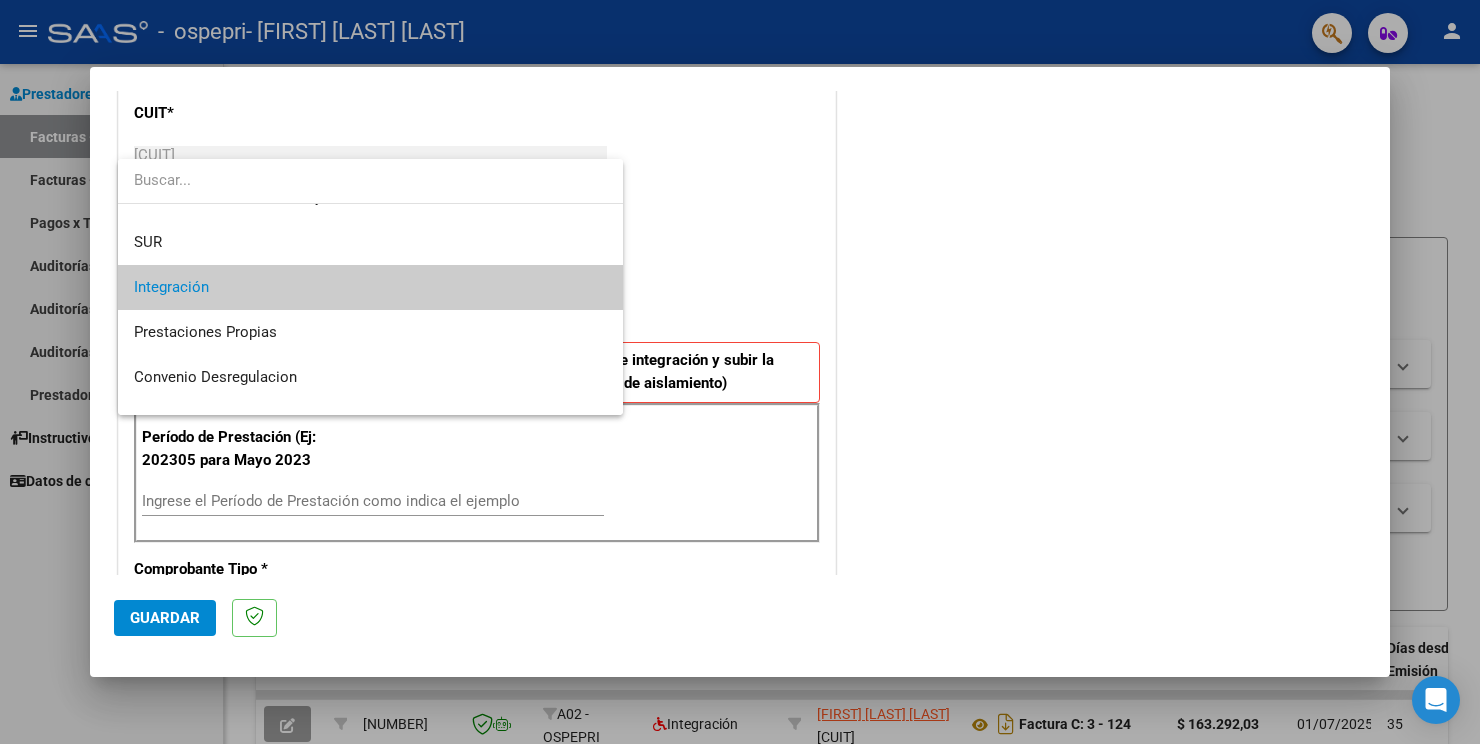 click on "Integración" at bounding box center (370, 287) 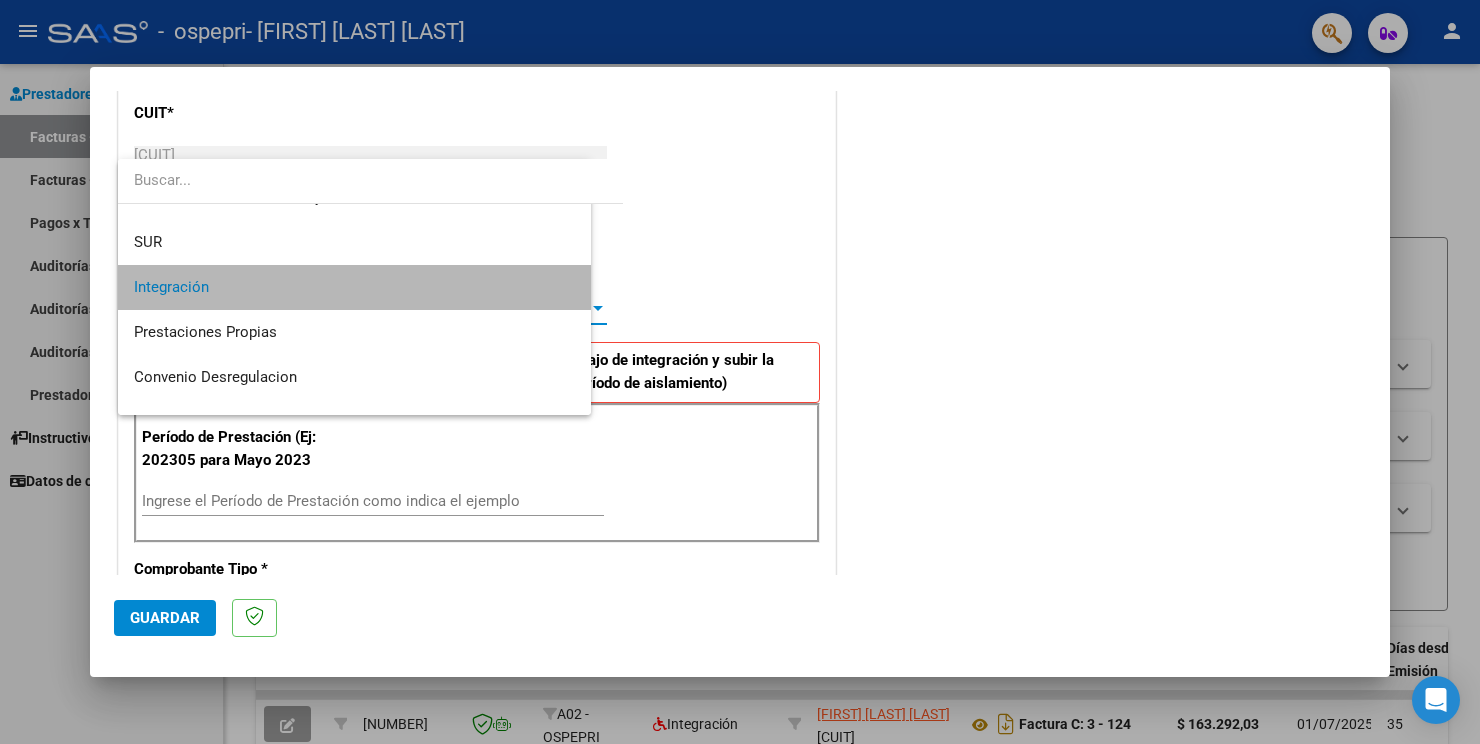 click on "Integración Seleccionar Area" at bounding box center (370, 309) 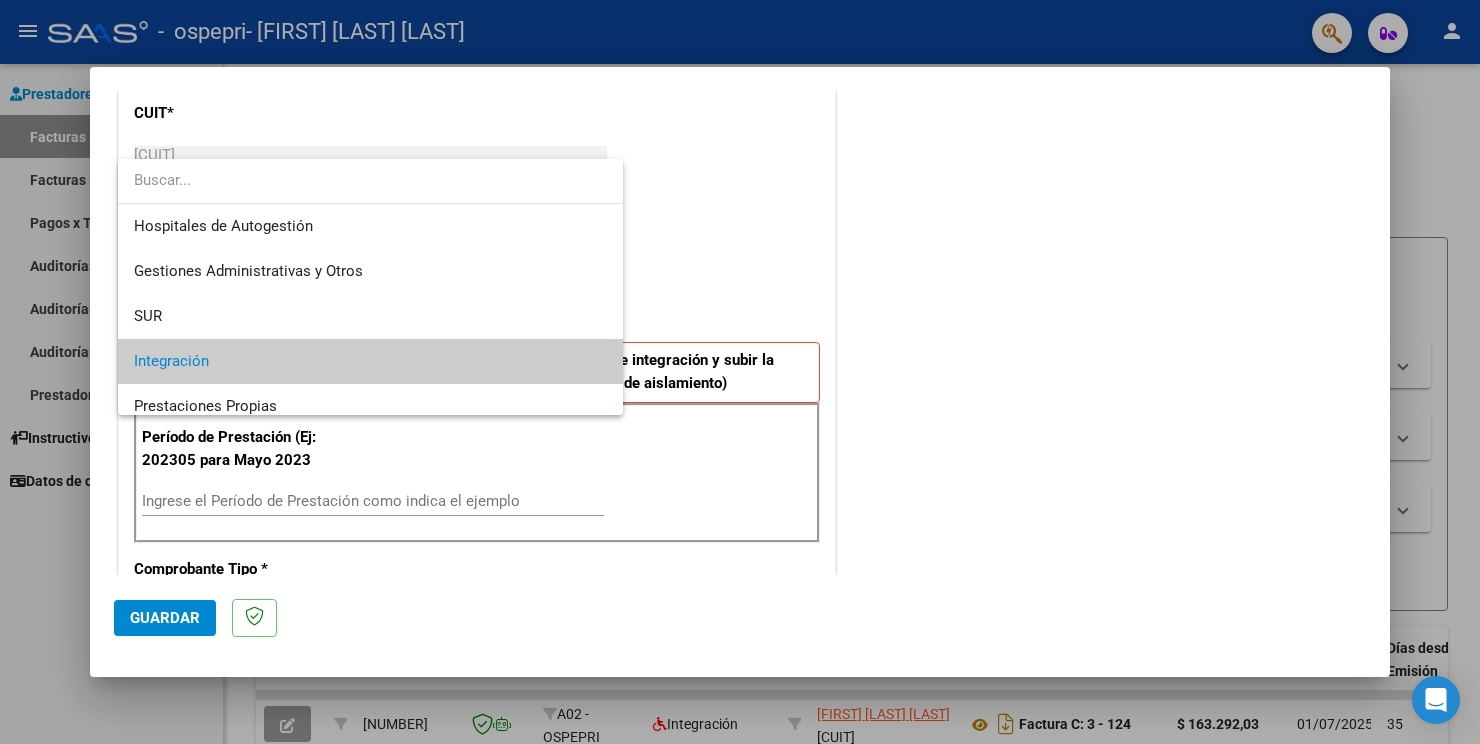 click at bounding box center [740, 372] 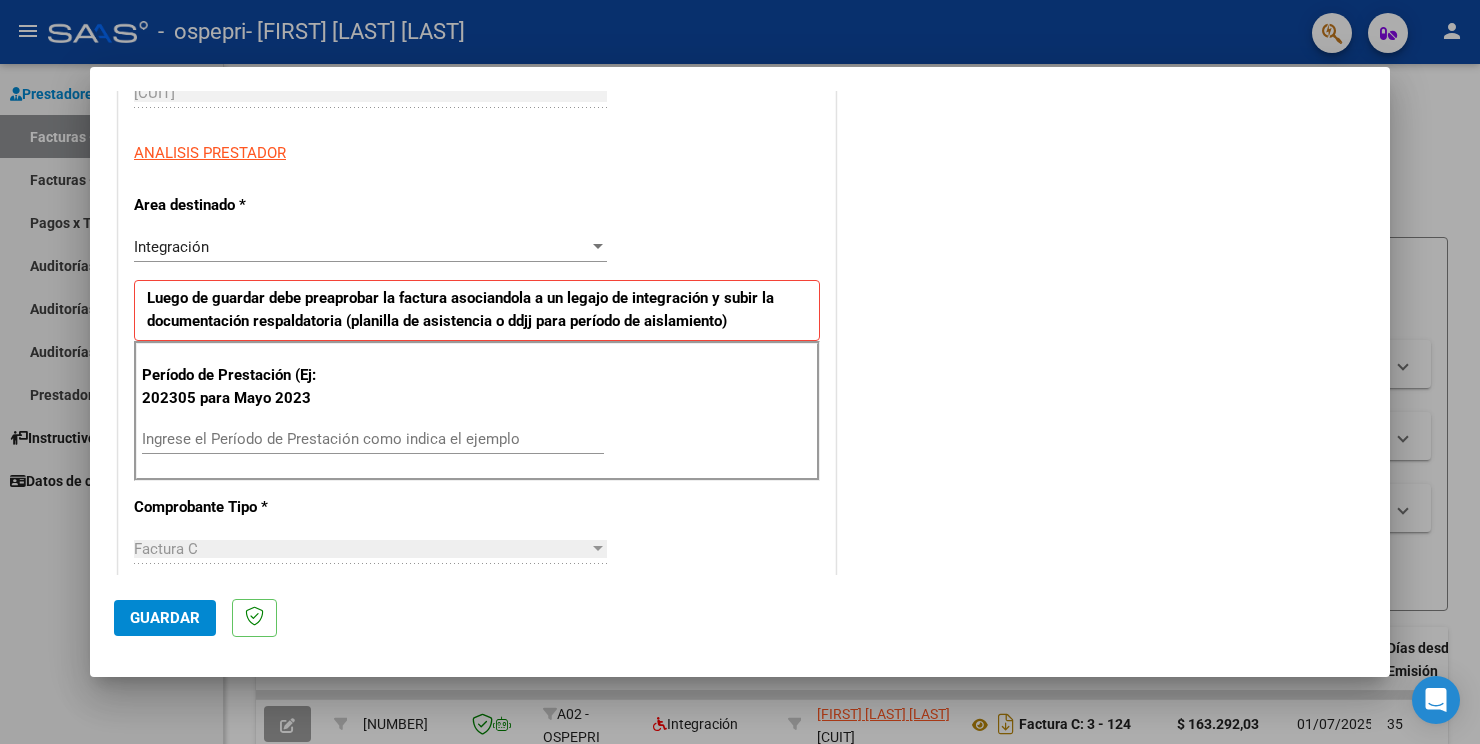 scroll, scrollTop: 332, scrollLeft: 0, axis: vertical 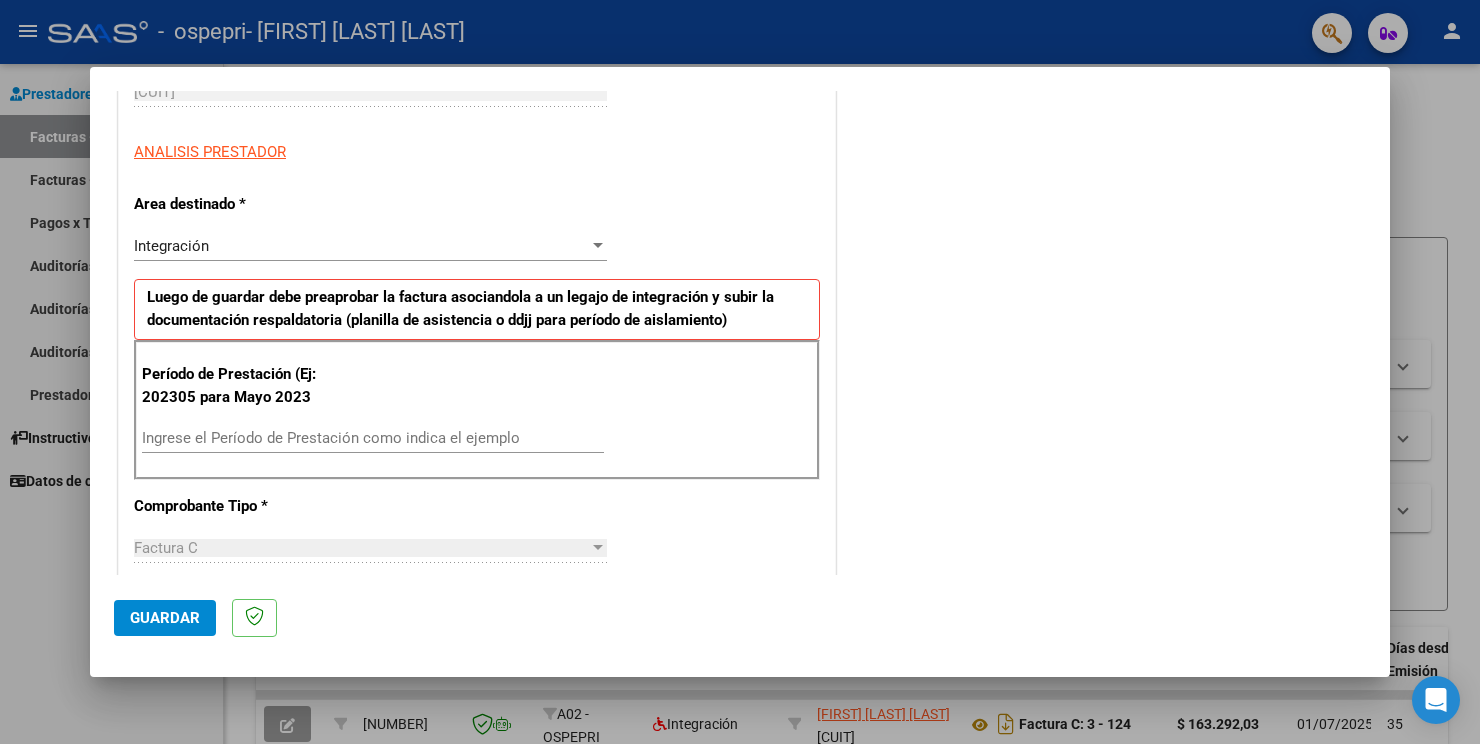 click on "Ingrese el Período de Prestación como indica el ejemplo" at bounding box center [373, 438] 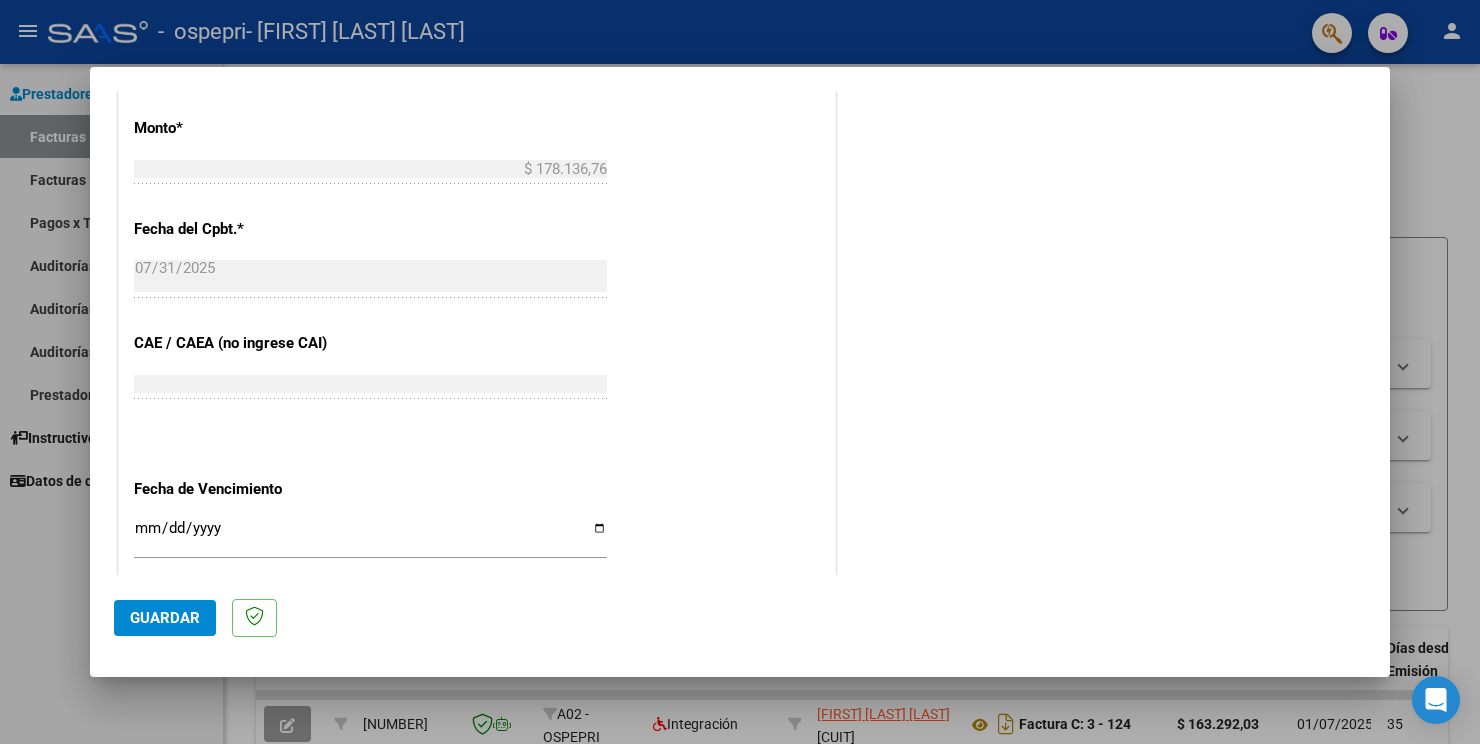 scroll, scrollTop: 1169, scrollLeft: 0, axis: vertical 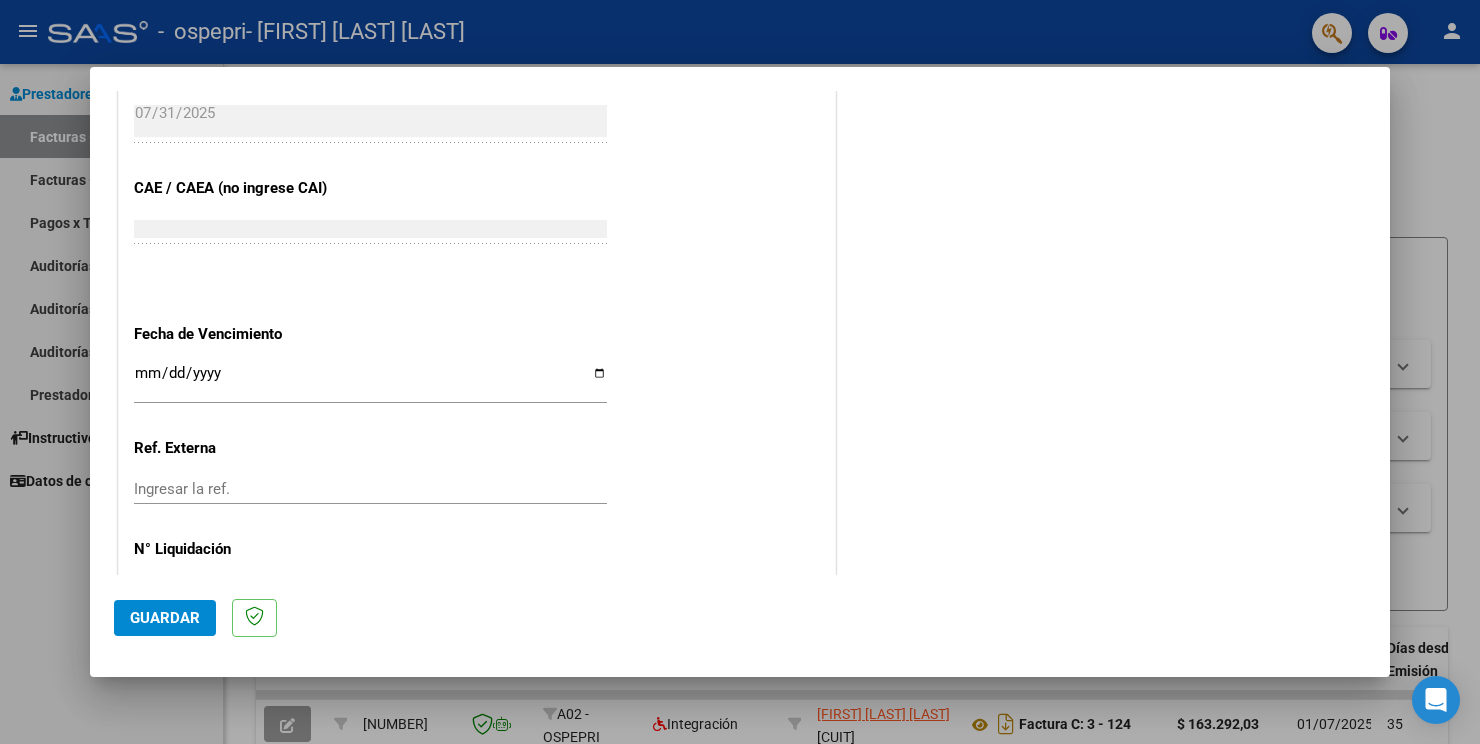 type on "202507" 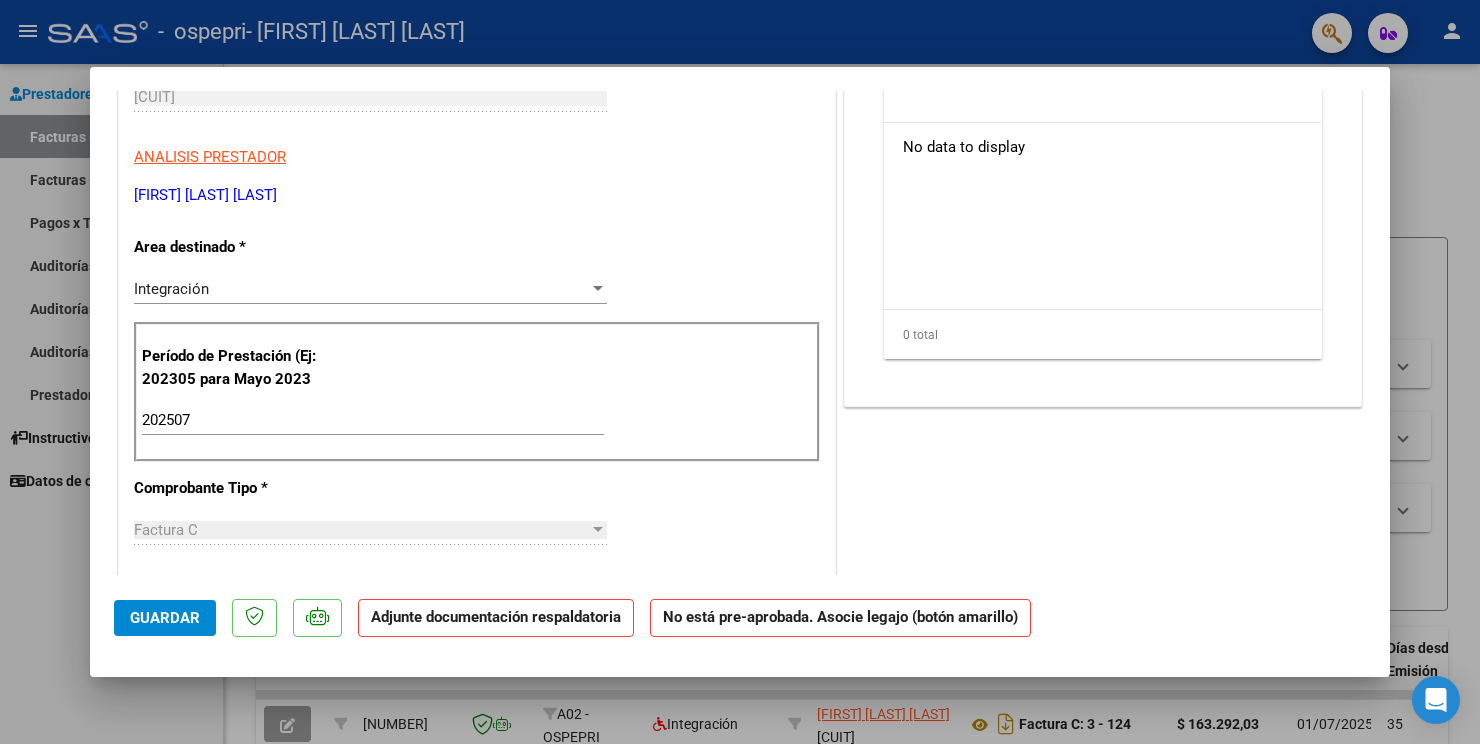 scroll, scrollTop: 0, scrollLeft: 0, axis: both 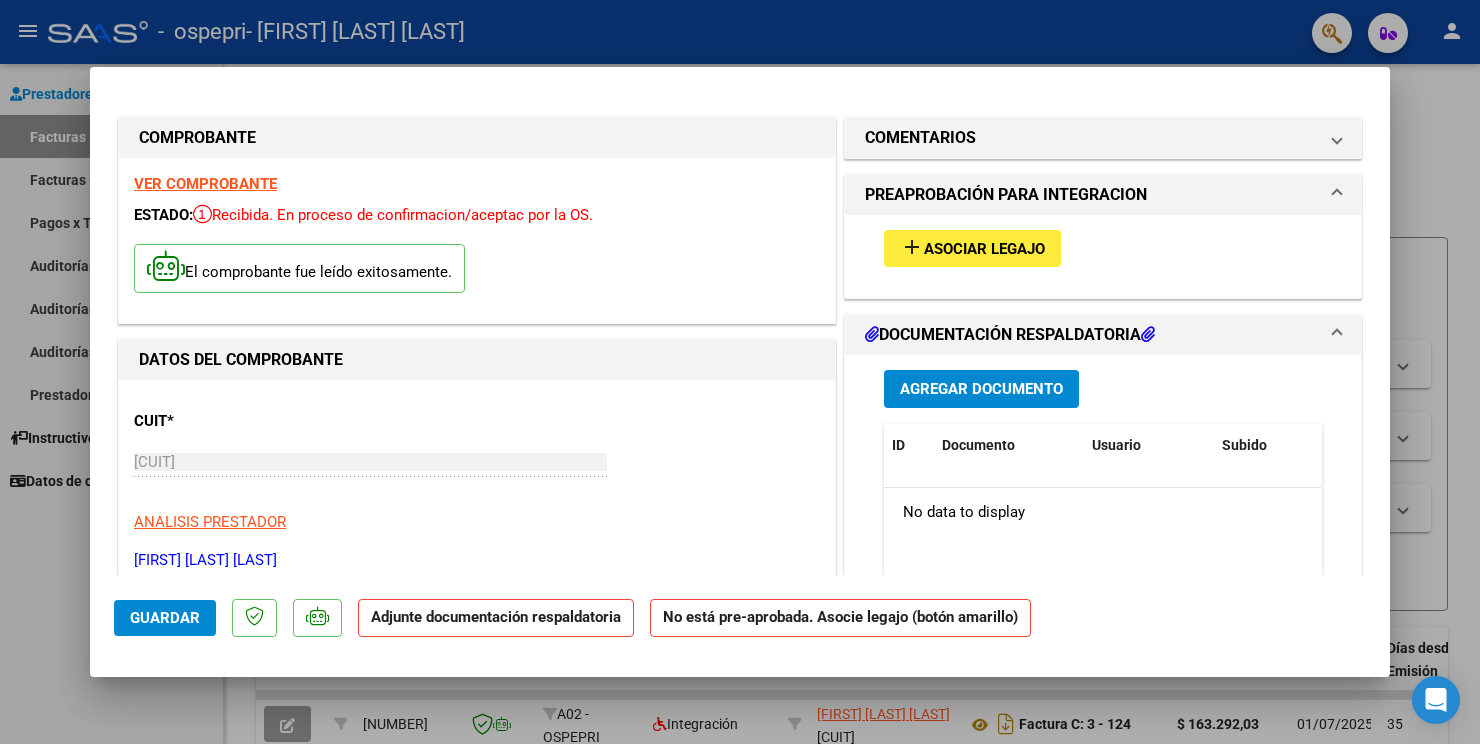 click on "Asociar Legajo" at bounding box center [984, 249] 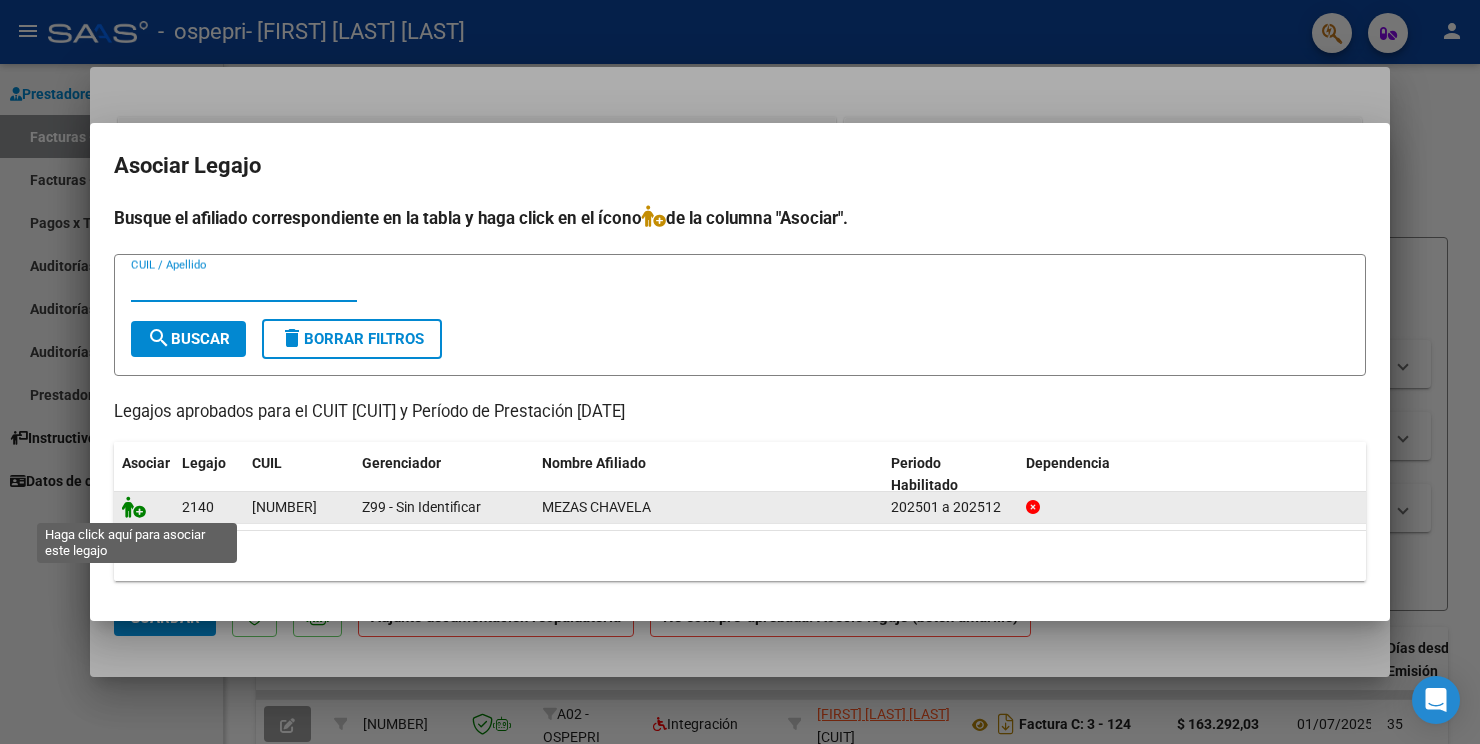click 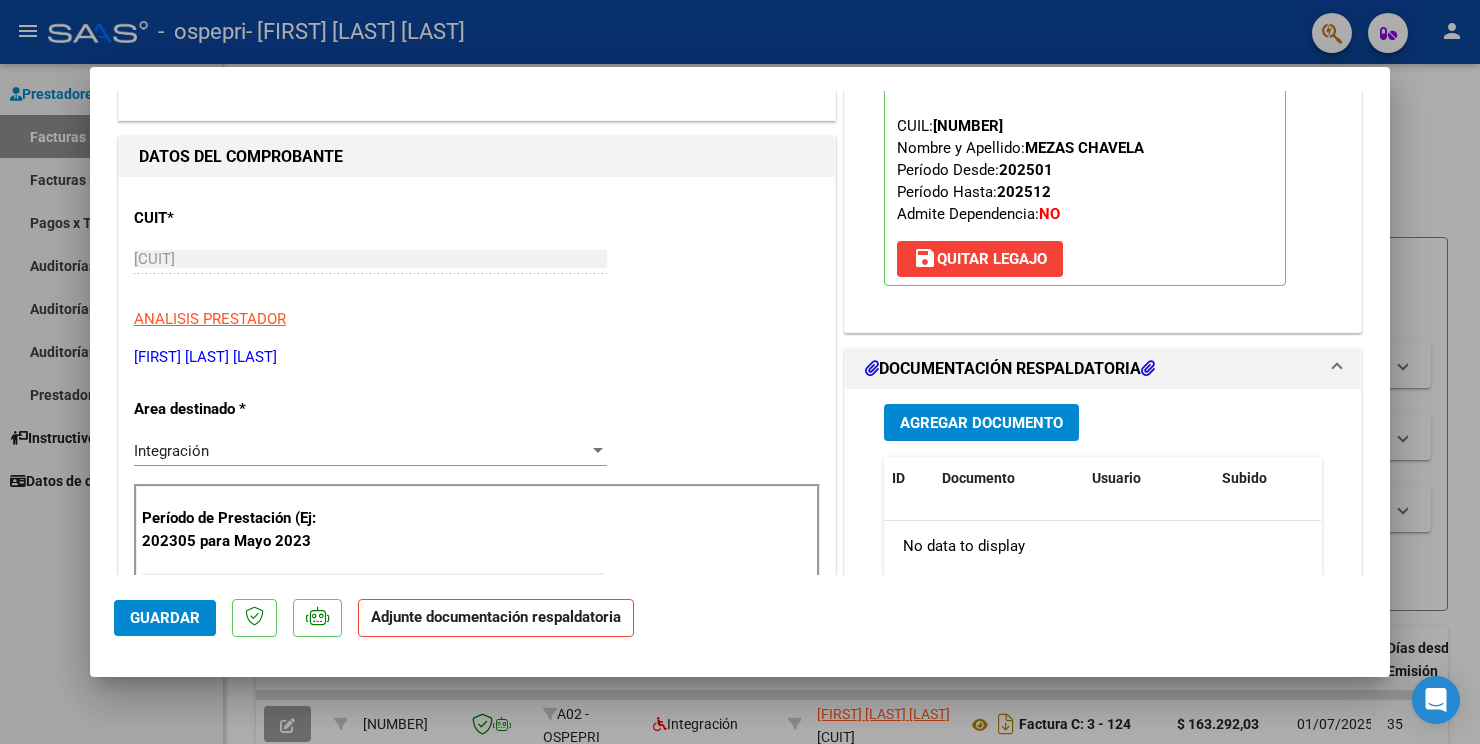 scroll, scrollTop: 203, scrollLeft: 0, axis: vertical 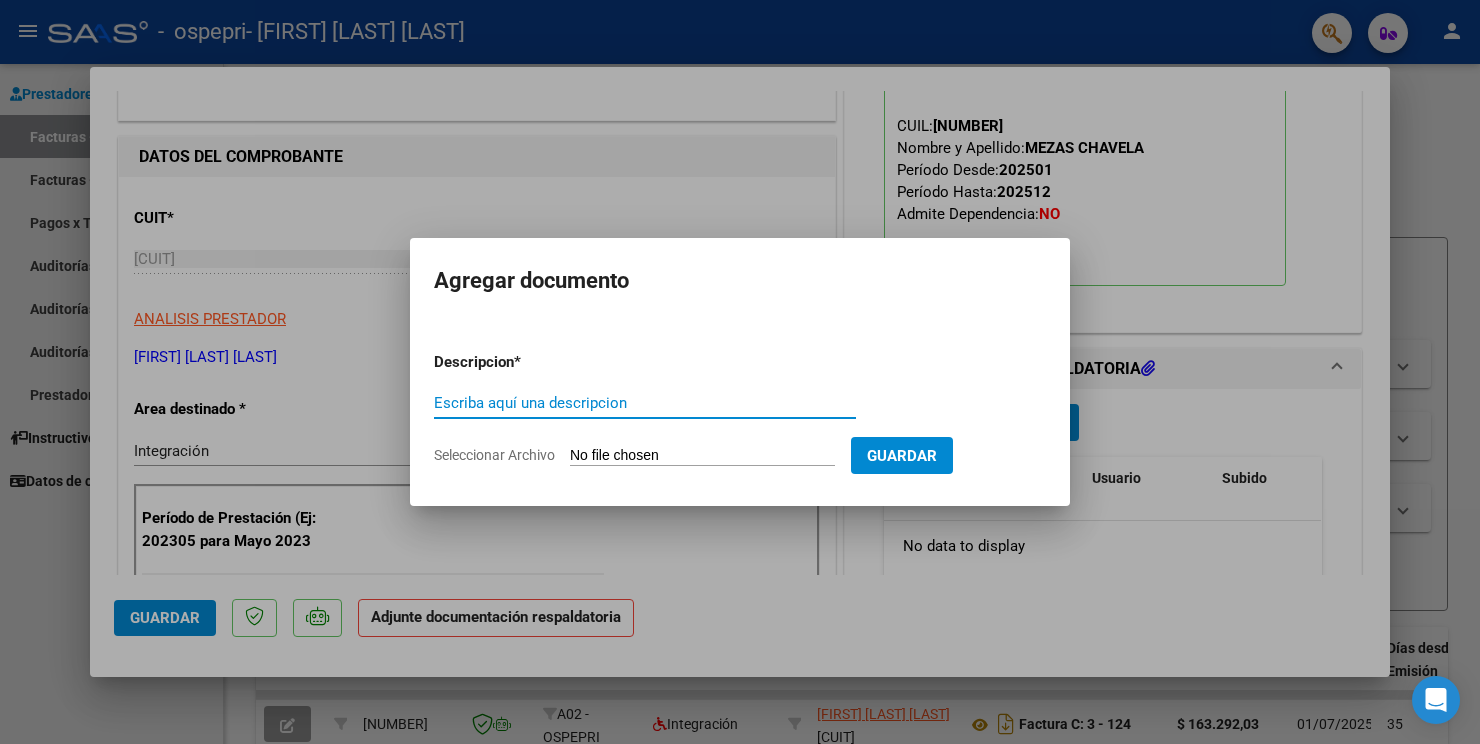 click on "Escriba aquí una descripcion" at bounding box center [645, 403] 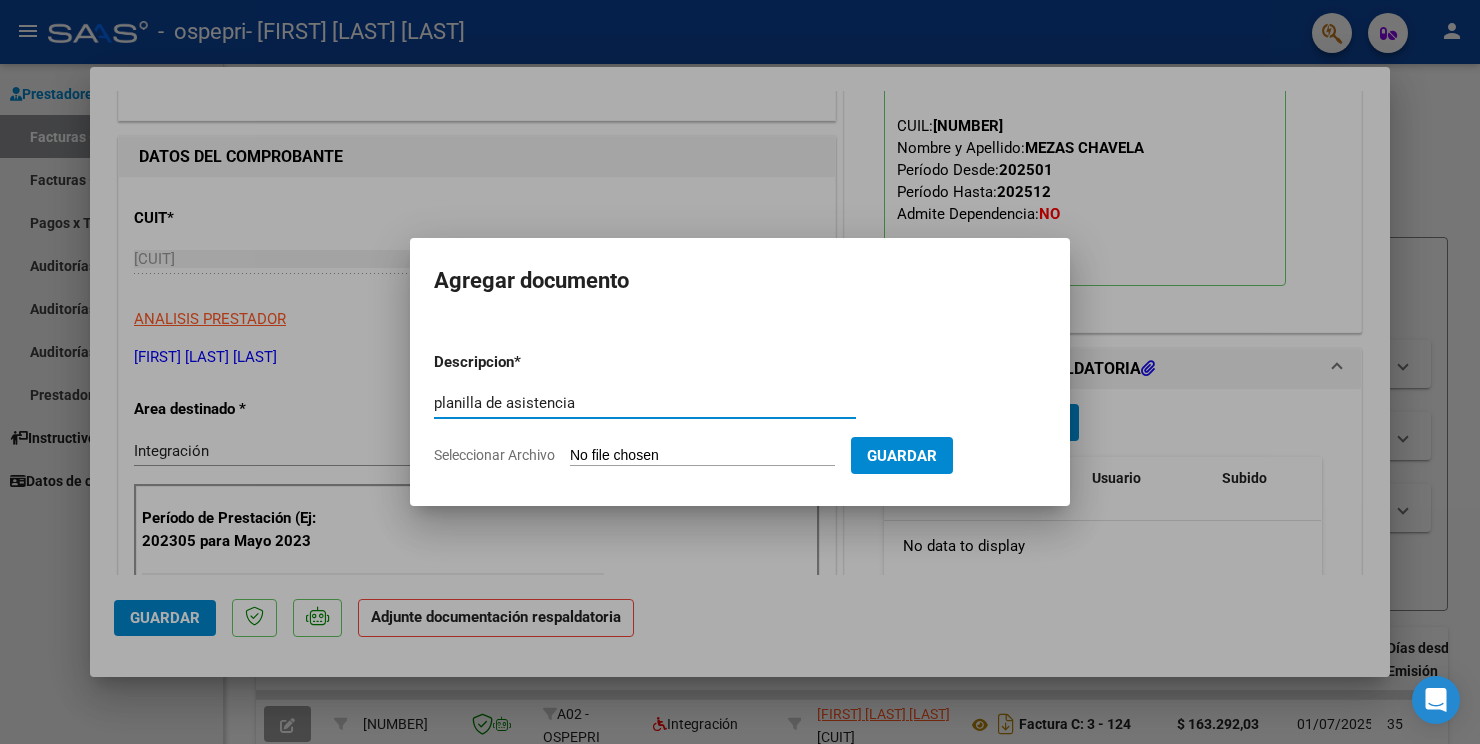 type on "planilla de asistencia" 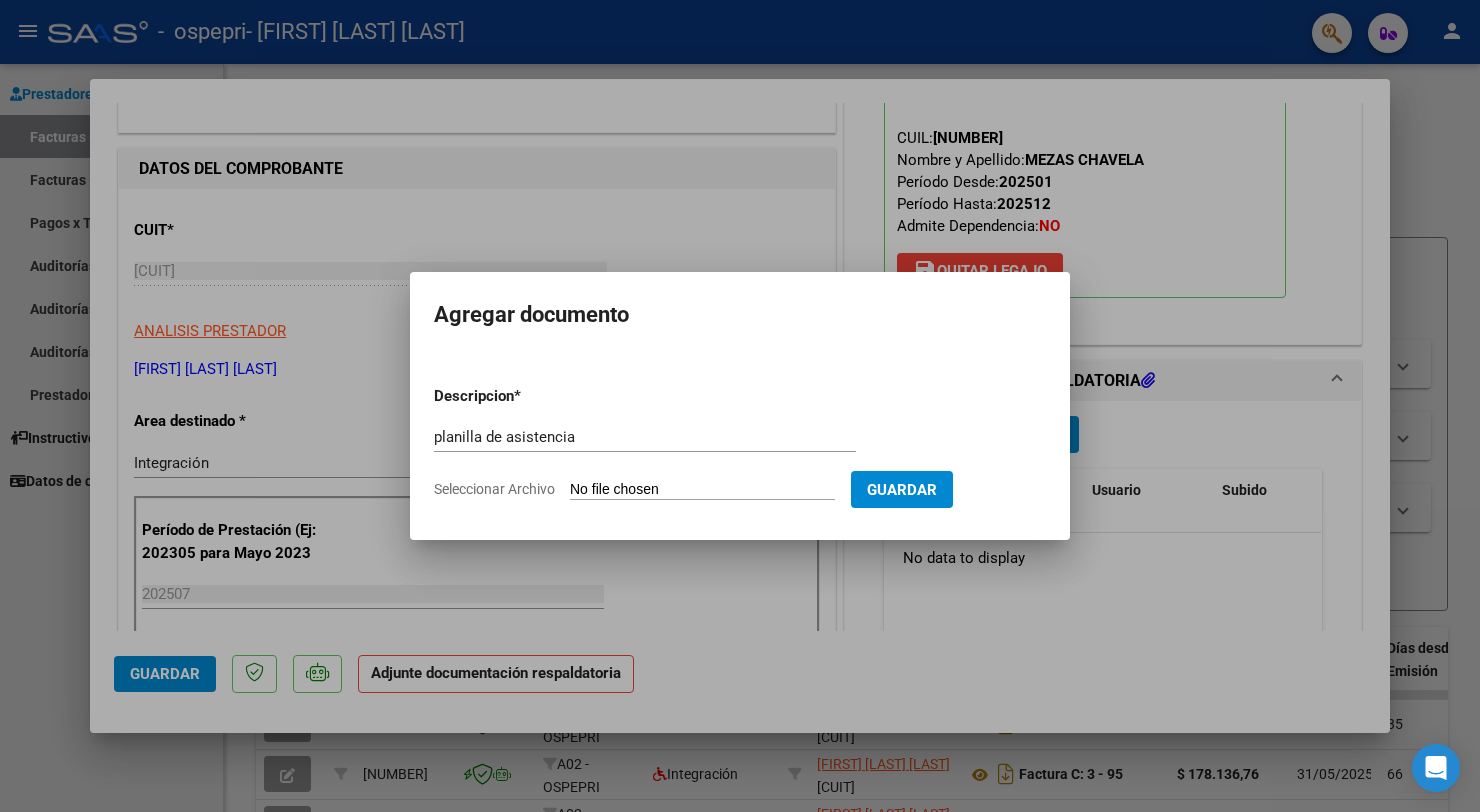 type on "C:\fakepath\PLANILLA ASISTENCIA.pdf" 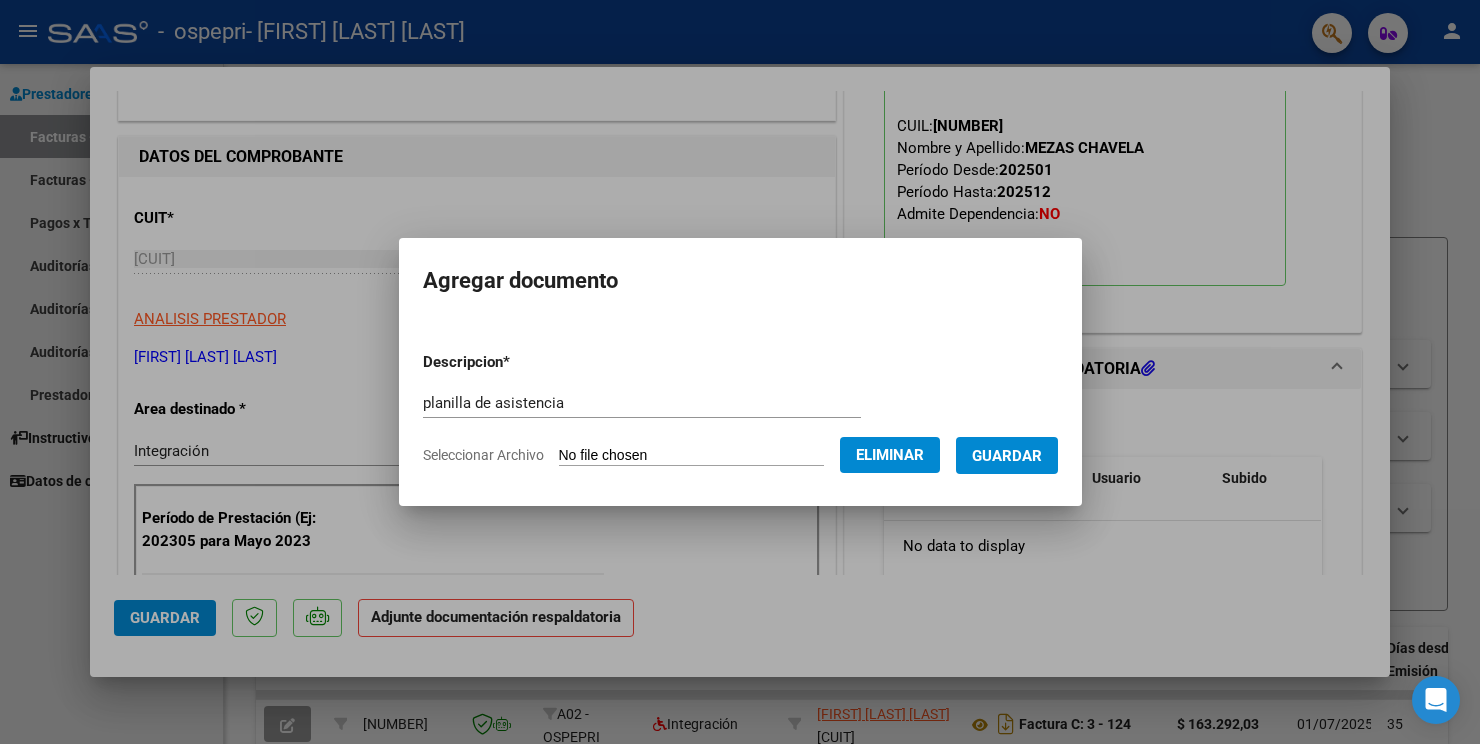 click on "Guardar" at bounding box center (1007, 456) 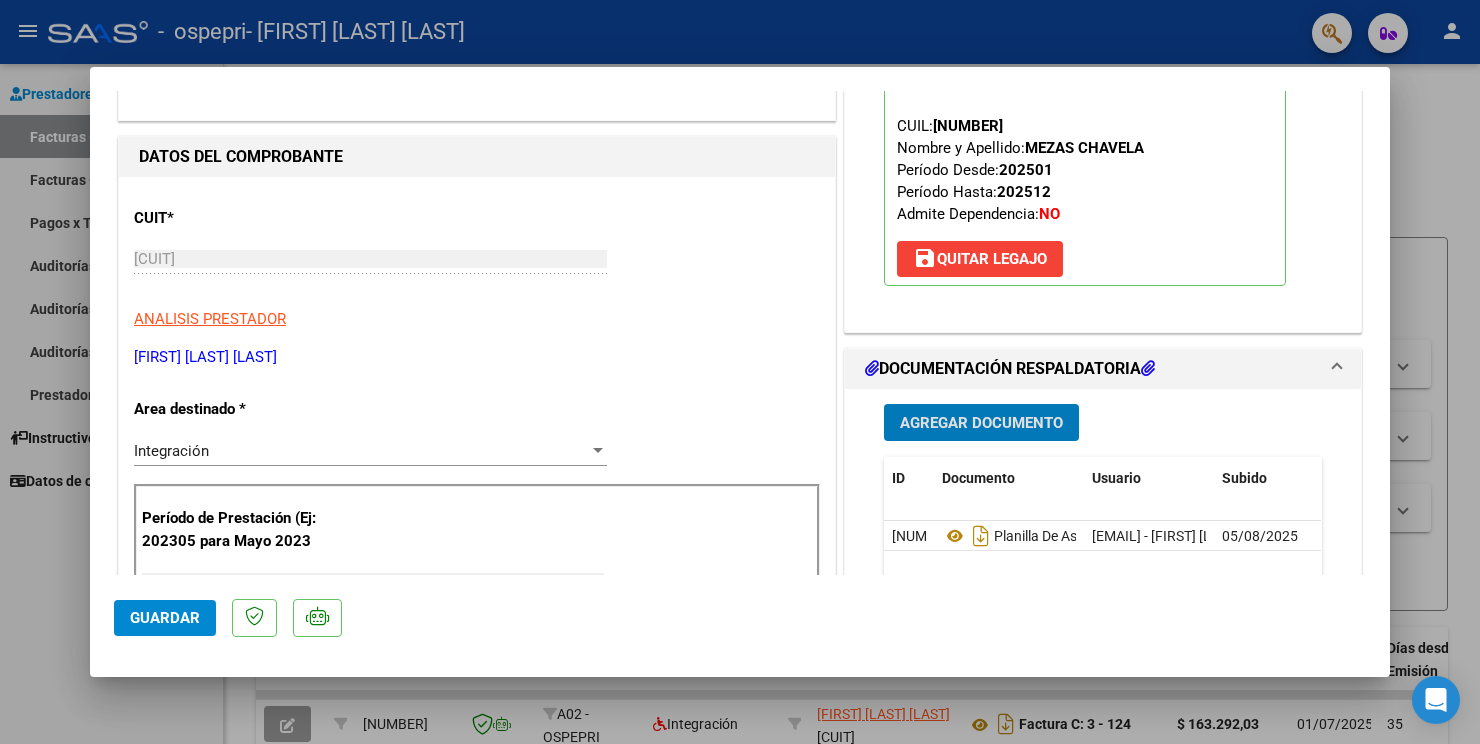 click on "Agregar Documento" at bounding box center (981, 422) 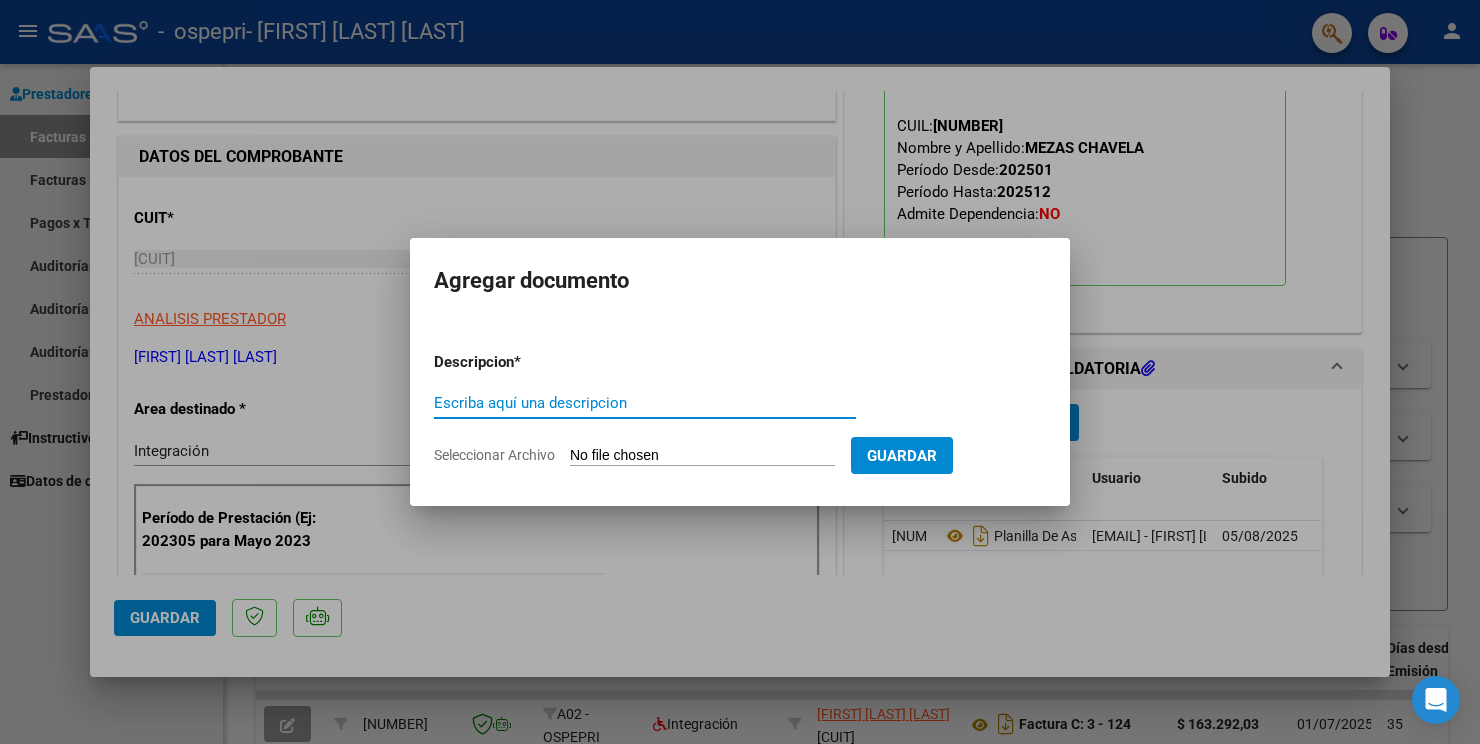 click on "Escriba aquí una descripcion" at bounding box center (645, 403) 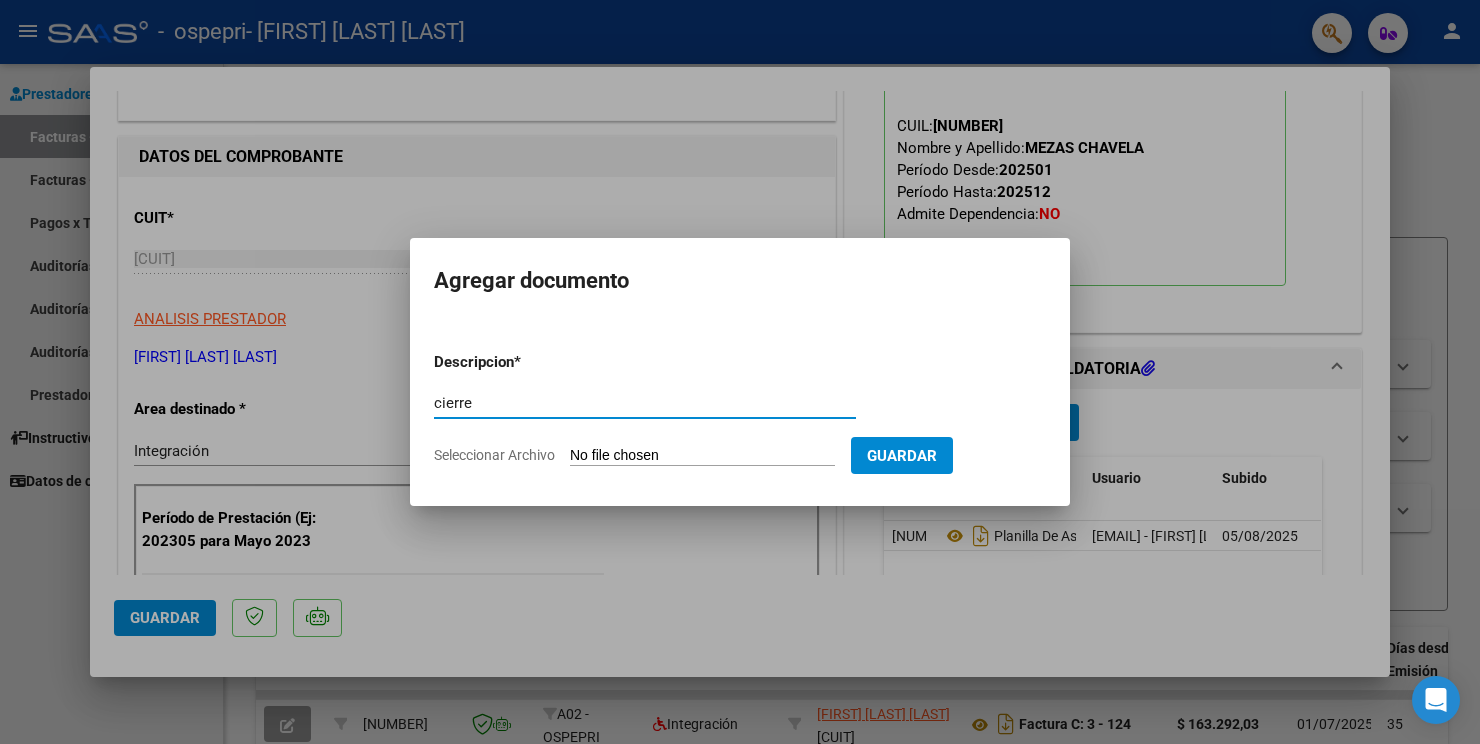 type on "cierre" 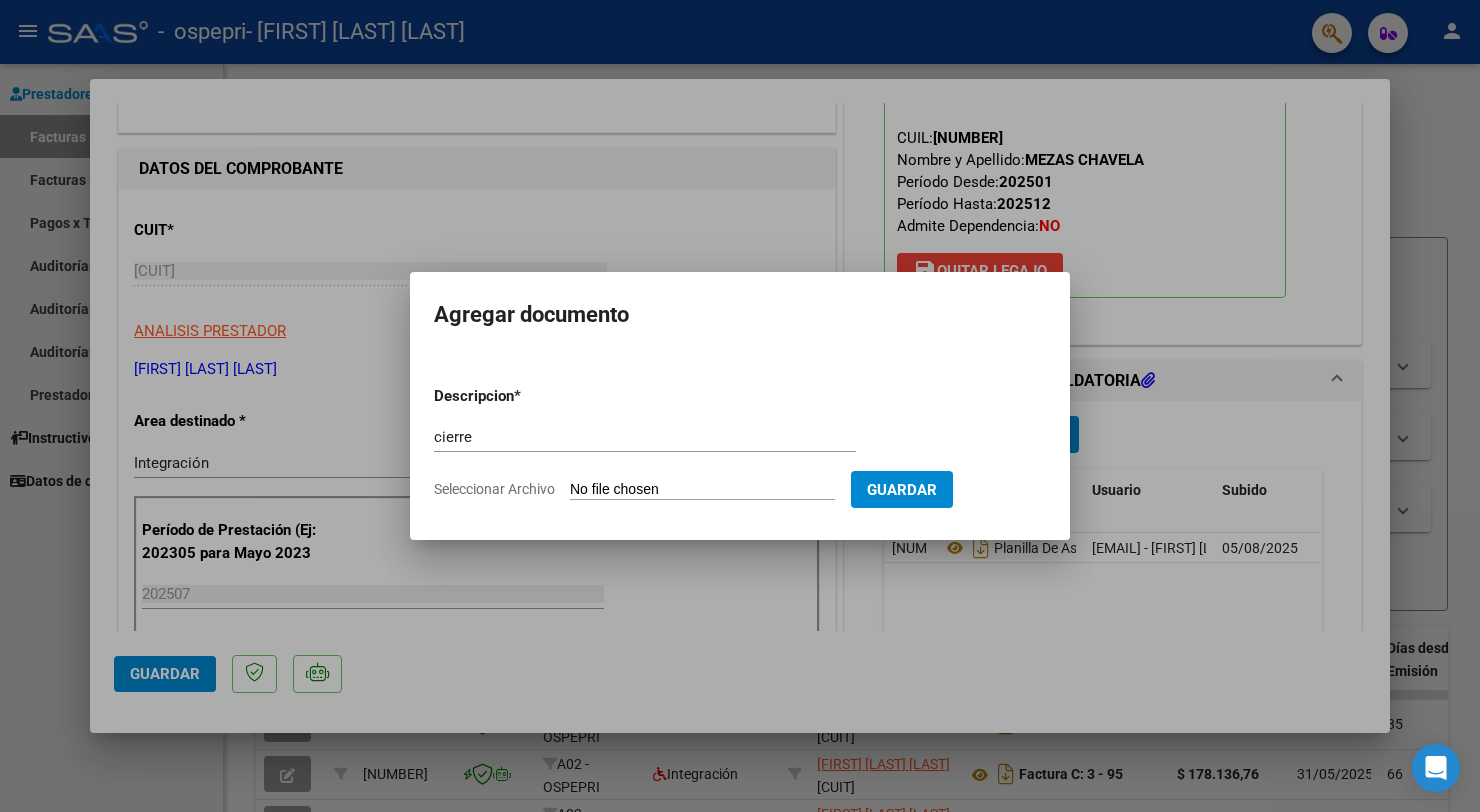 type on "C:\fakepath\CIERRE JULIO - CHAVE M.pdf" 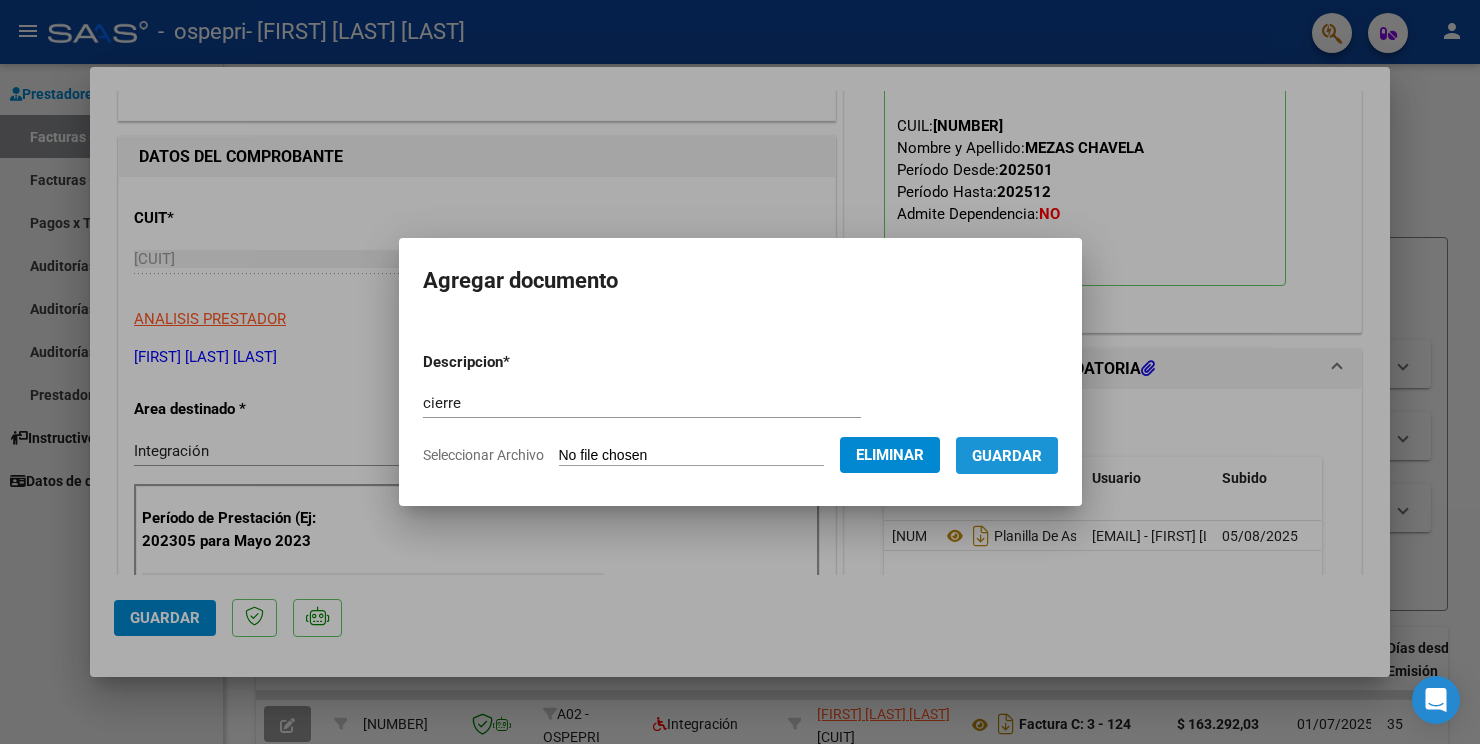 click on "Guardar" at bounding box center [1007, 455] 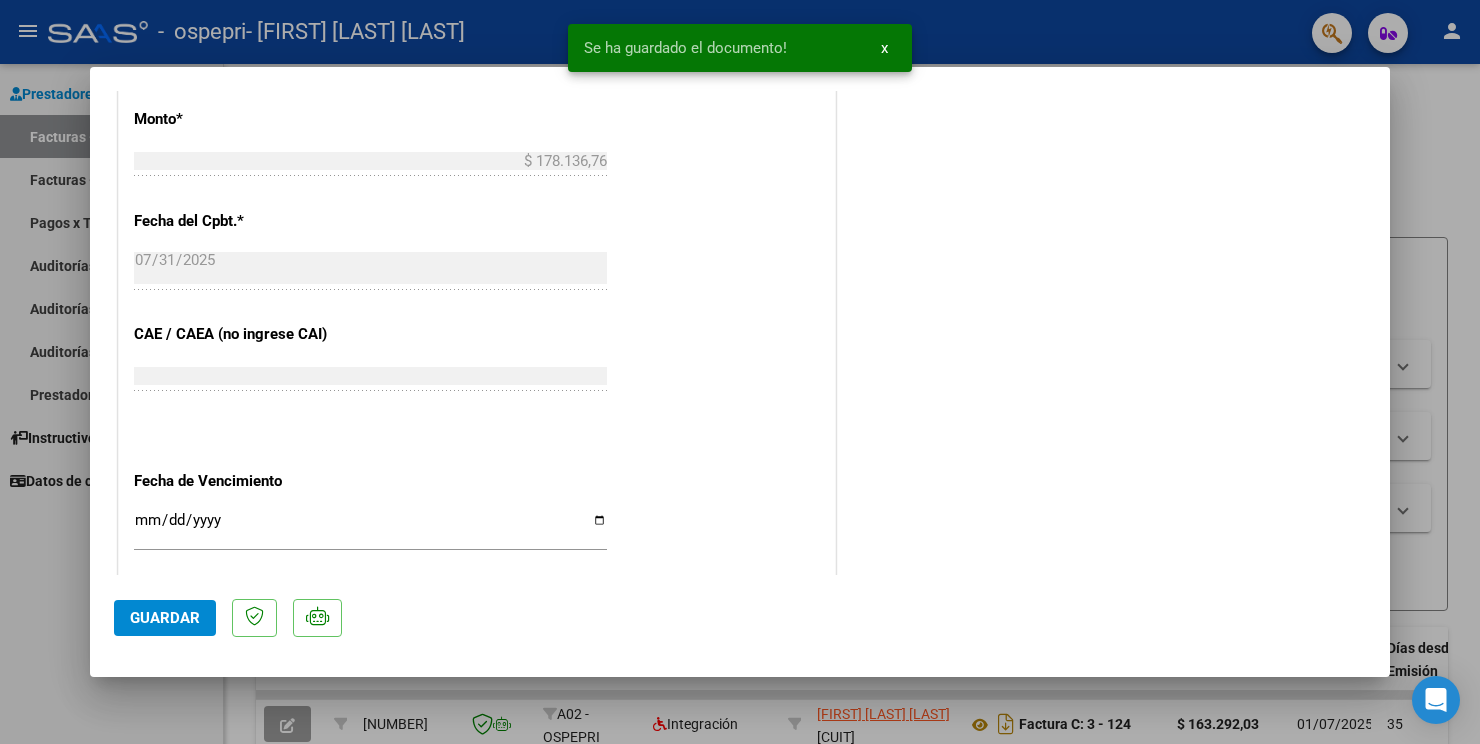 scroll, scrollTop: 1236, scrollLeft: 0, axis: vertical 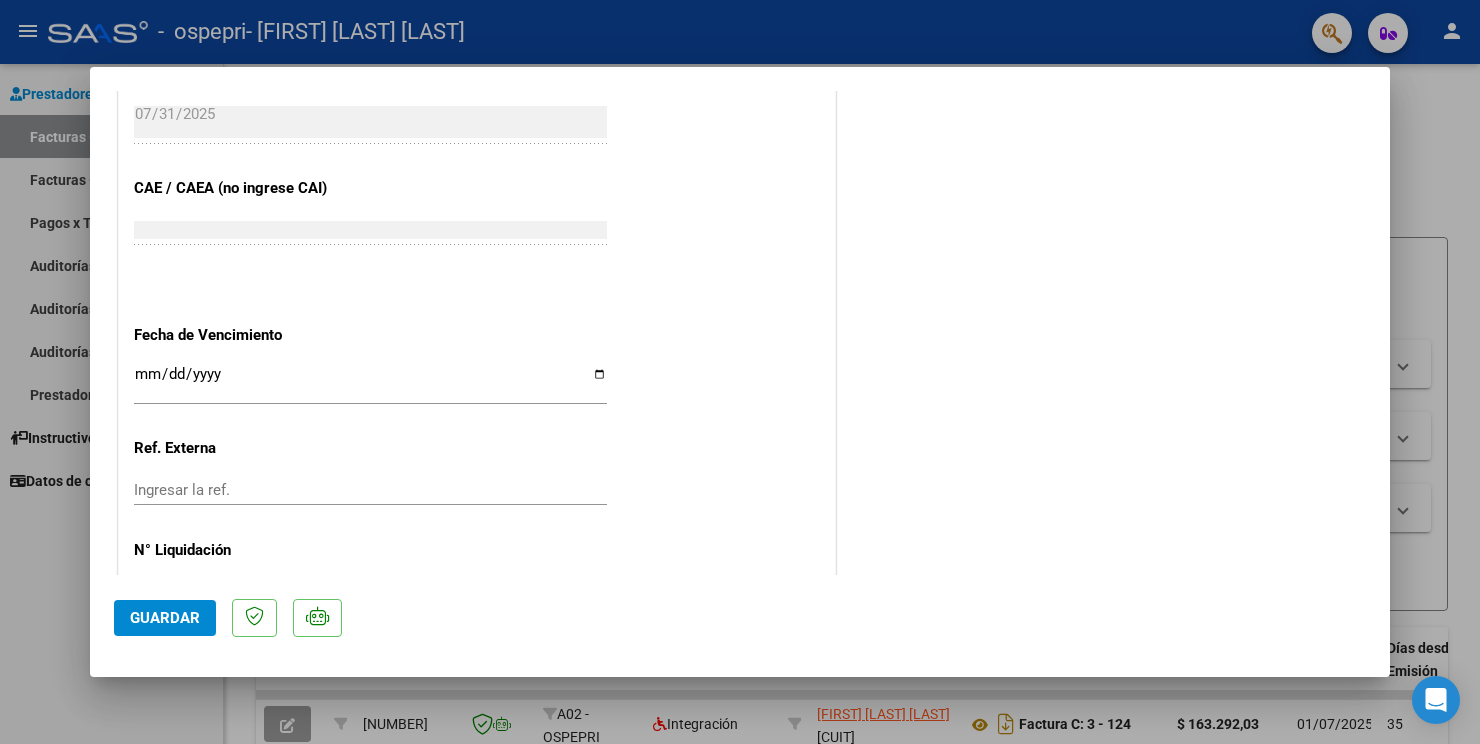 click on "Guardar" 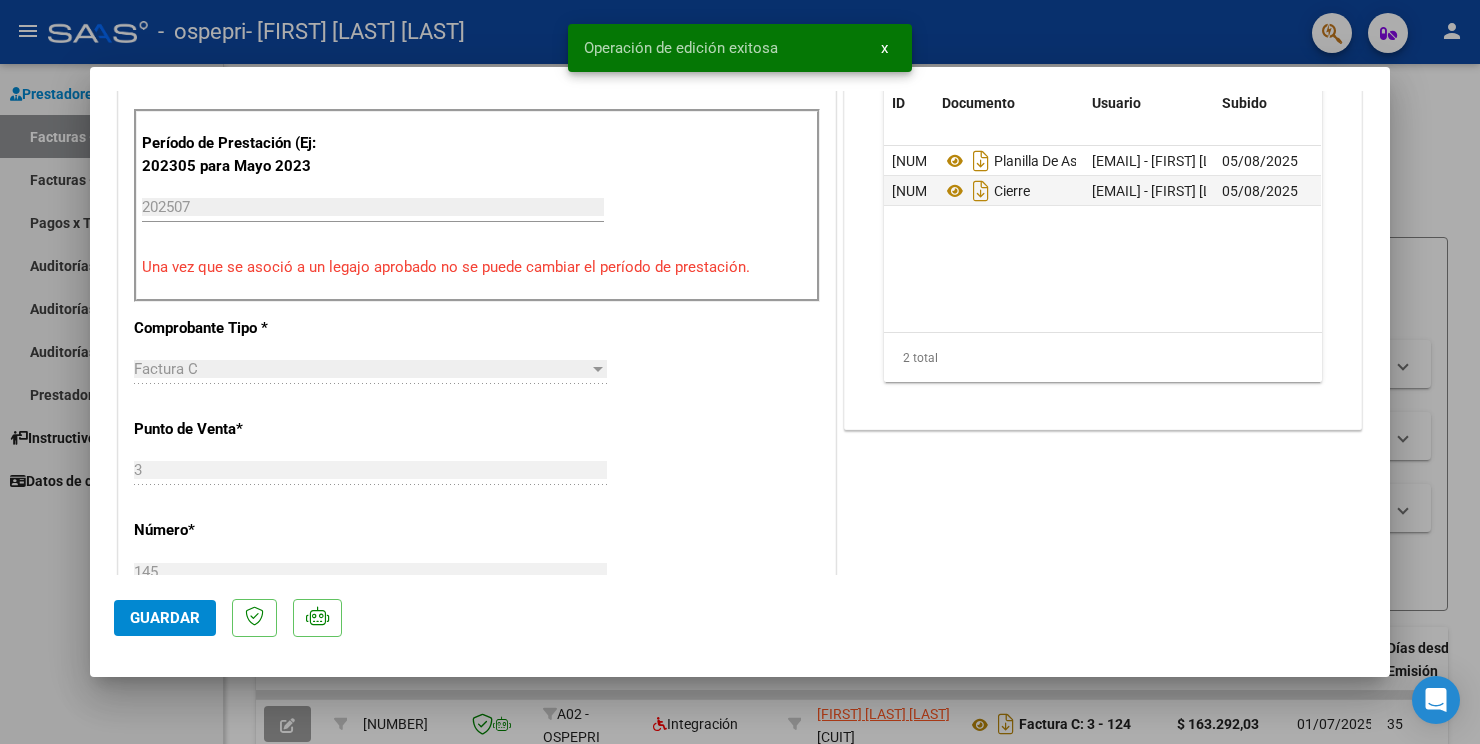 scroll, scrollTop: 0, scrollLeft: 0, axis: both 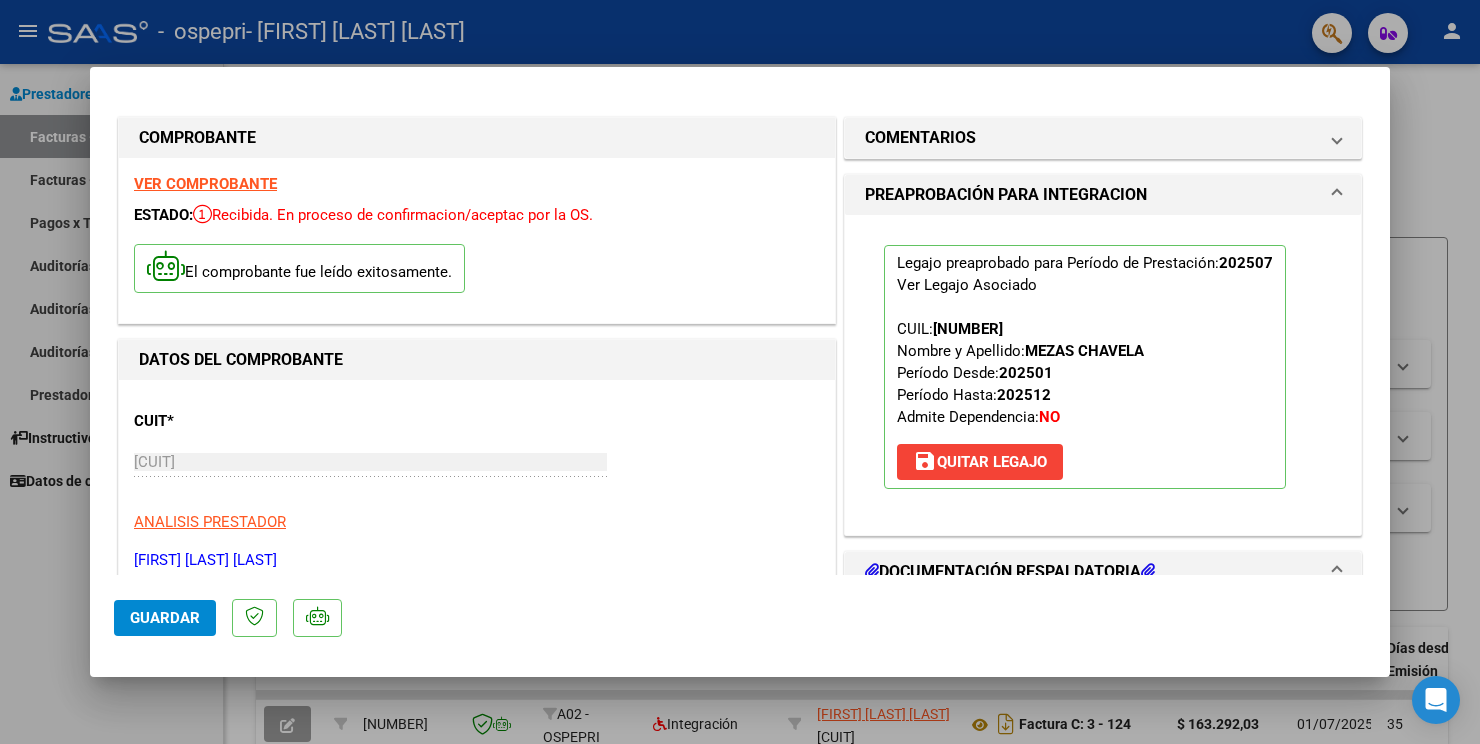 click at bounding box center (740, 372) 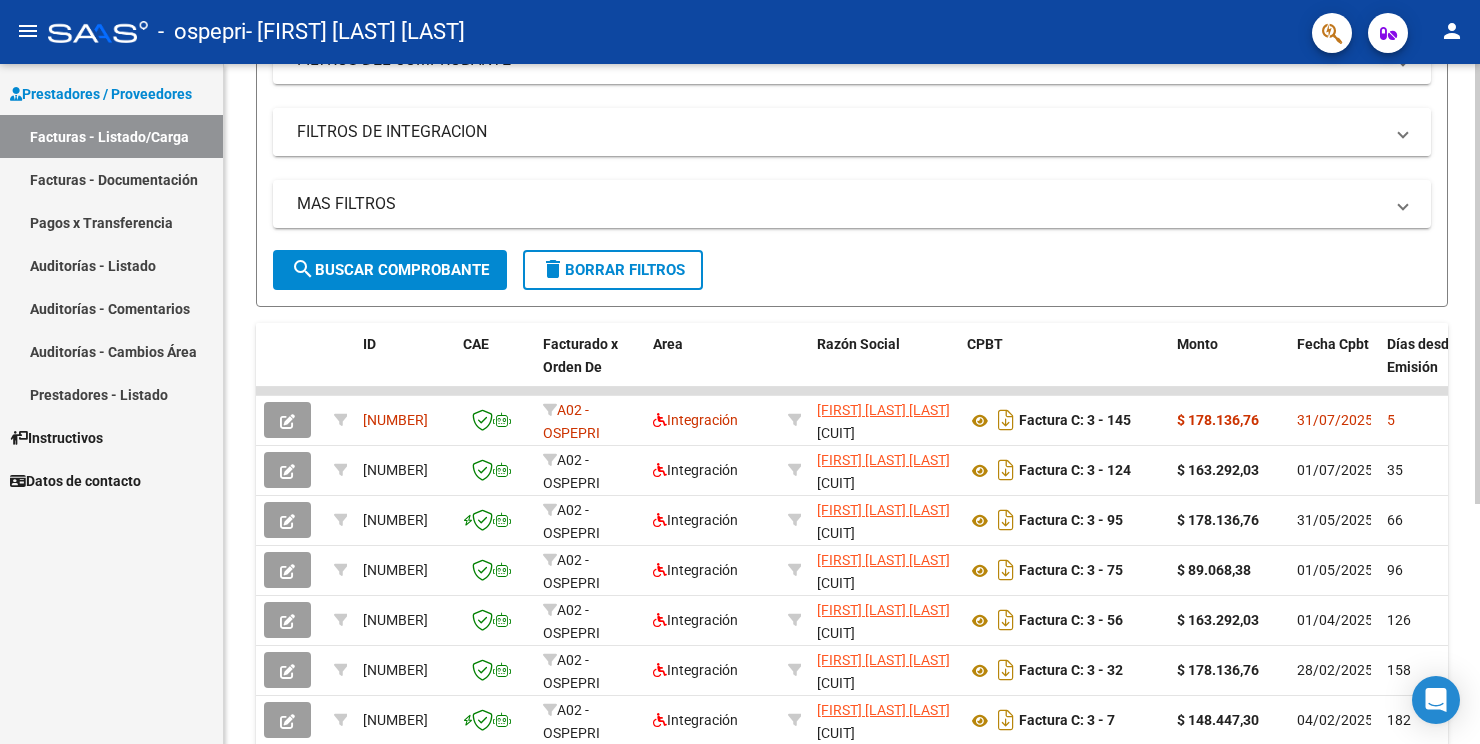 scroll, scrollTop: 305, scrollLeft: 0, axis: vertical 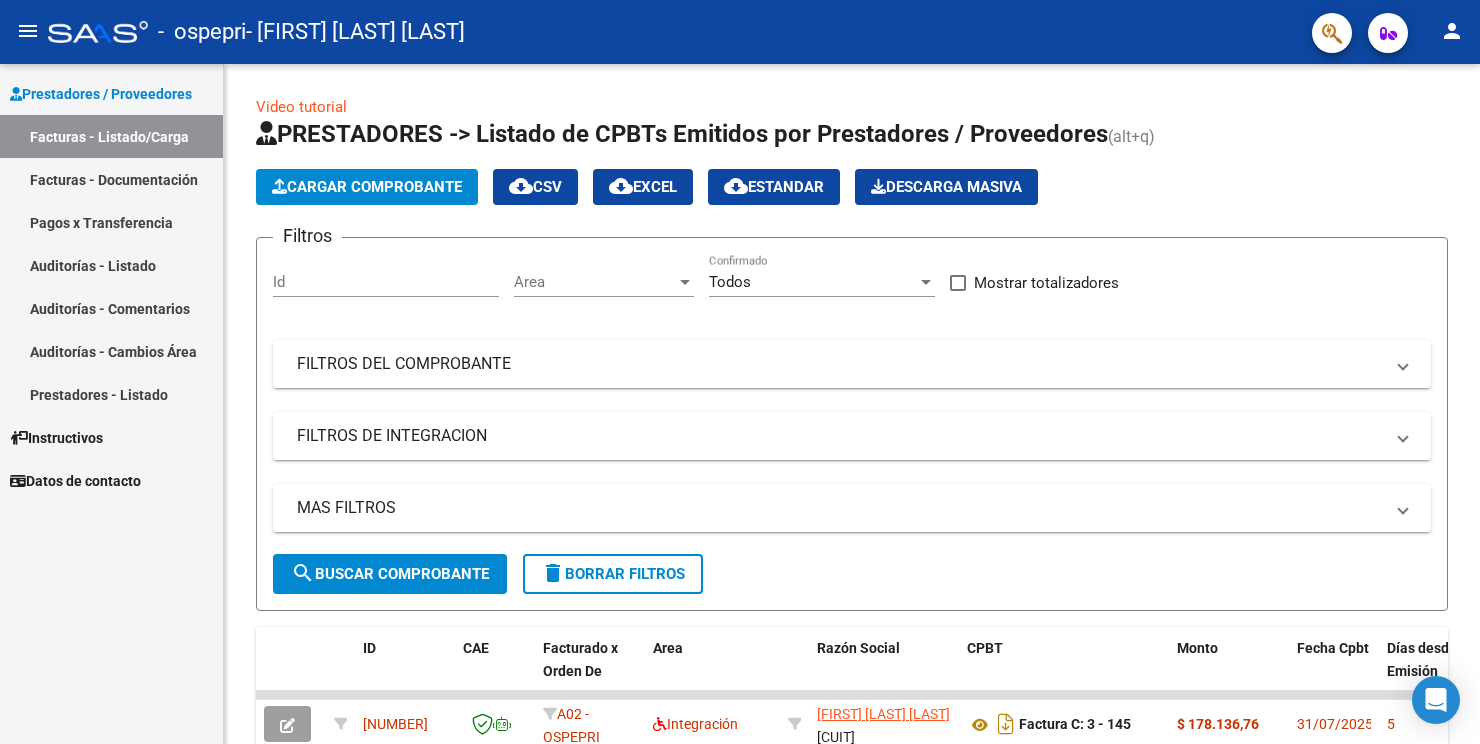 click on "person" 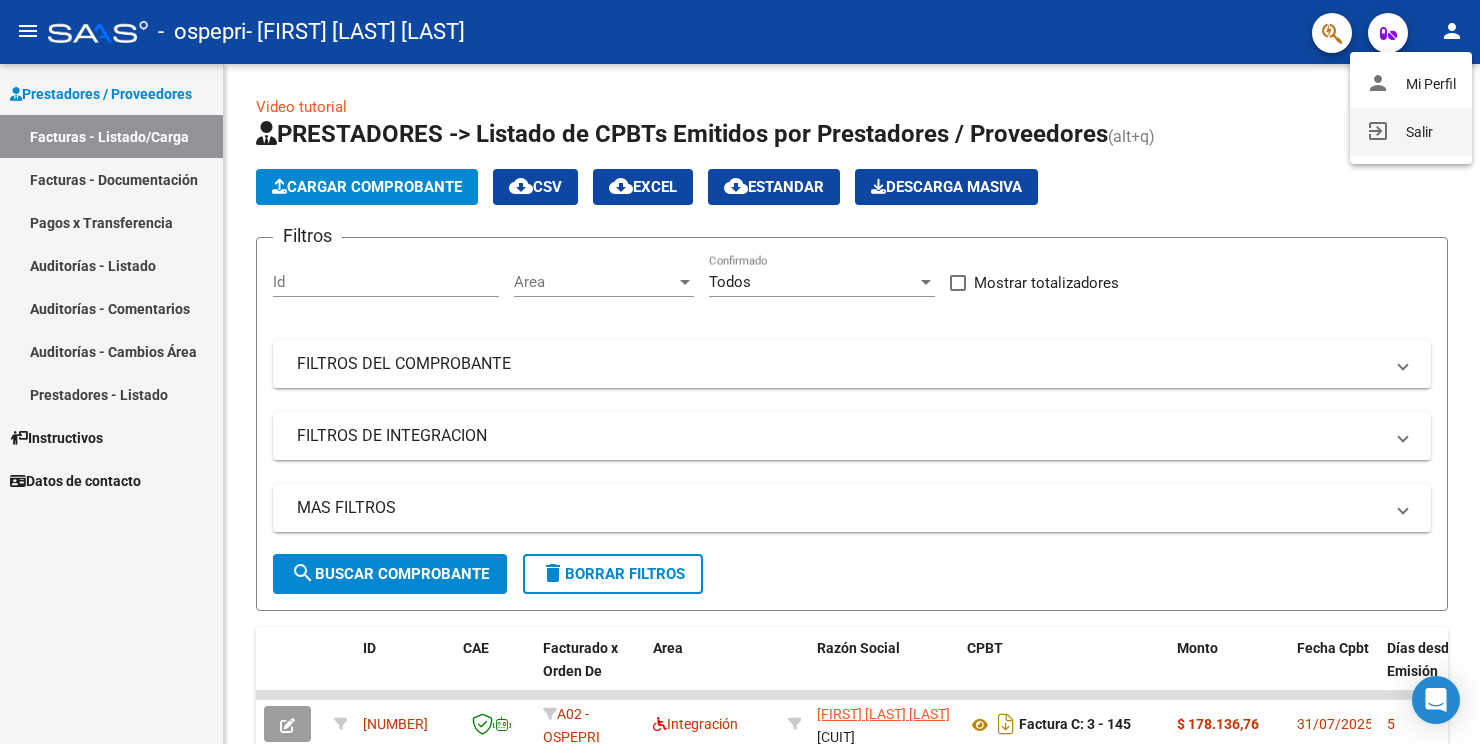 click on "exit_to_app  Salir" at bounding box center (1411, 132) 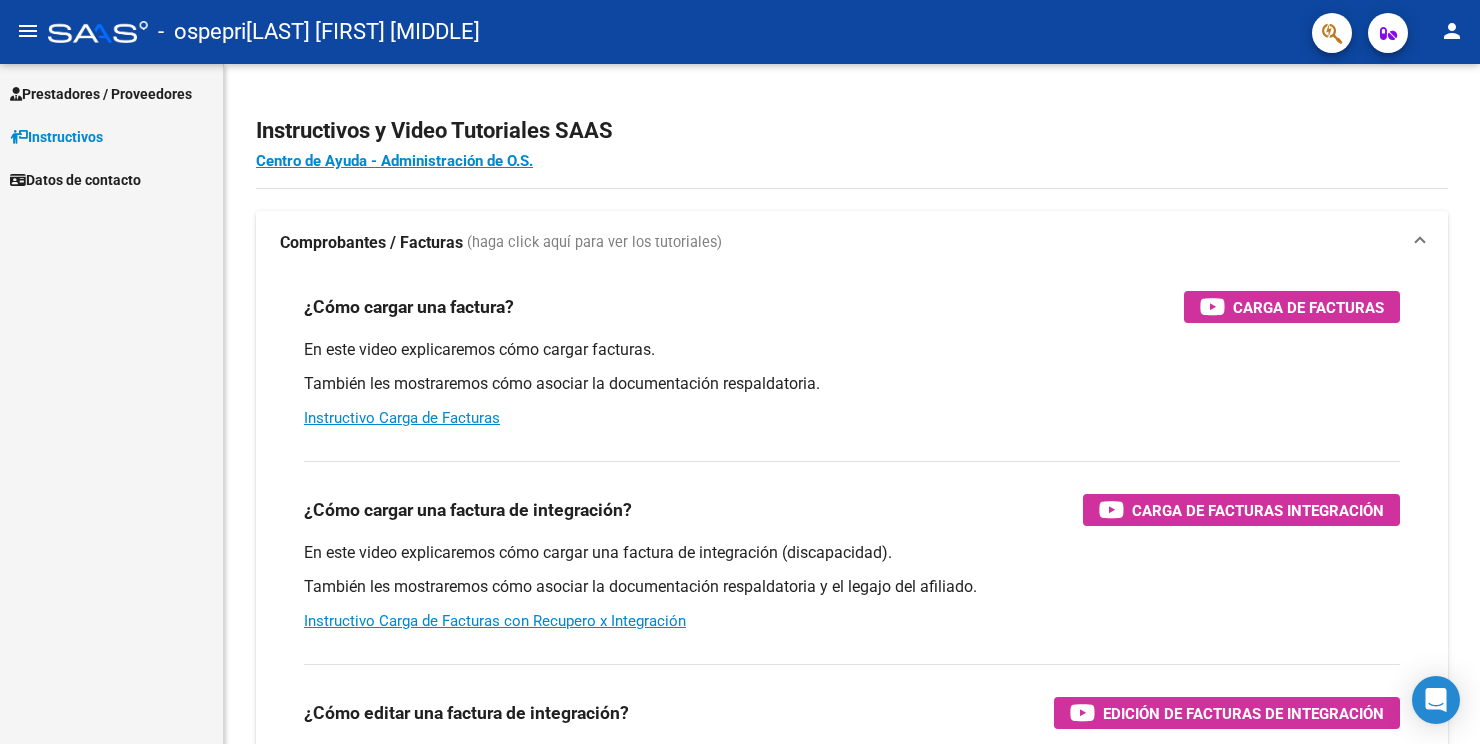 scroll, scrollTop: 0, scrollLeft: 0, axis: both 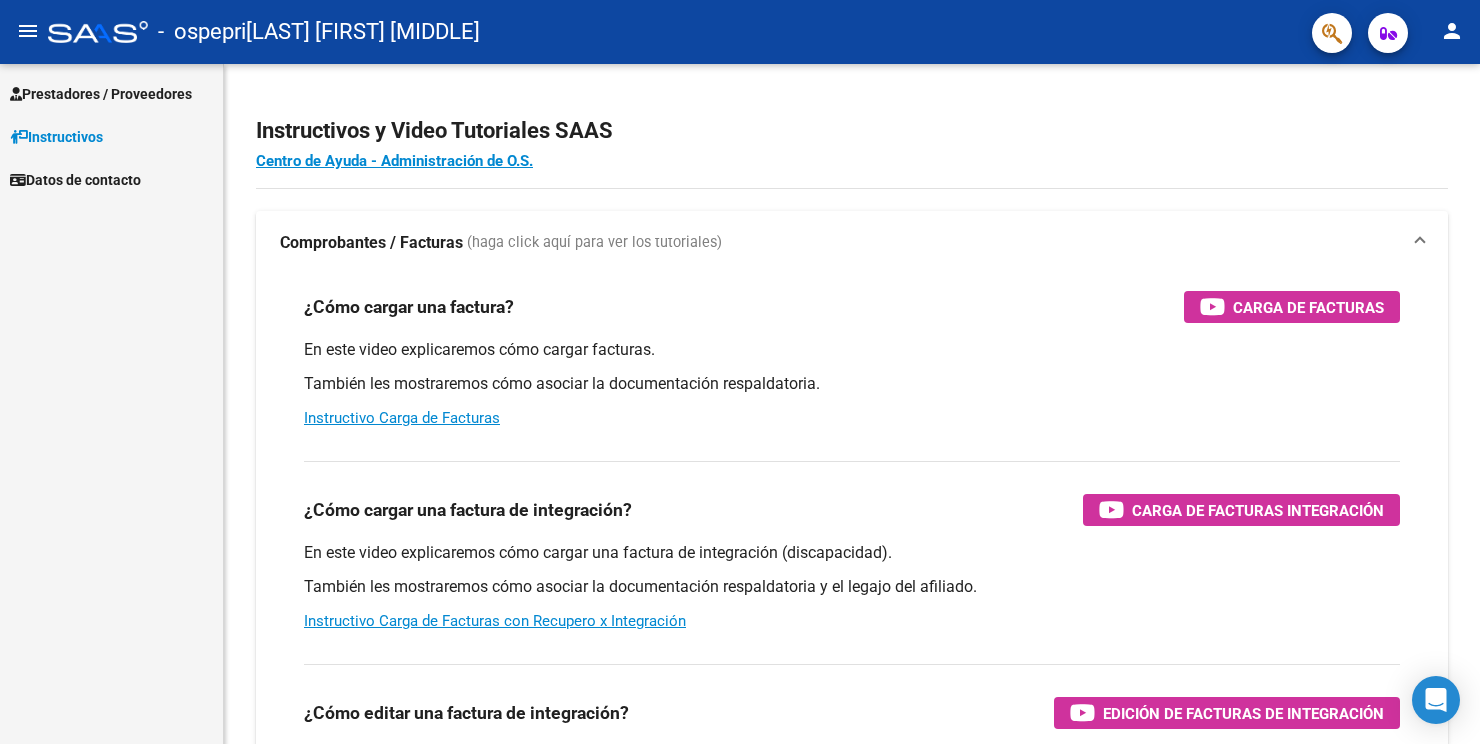 click on "Prestadores / Proveedores" at bounding box center (101, 94) 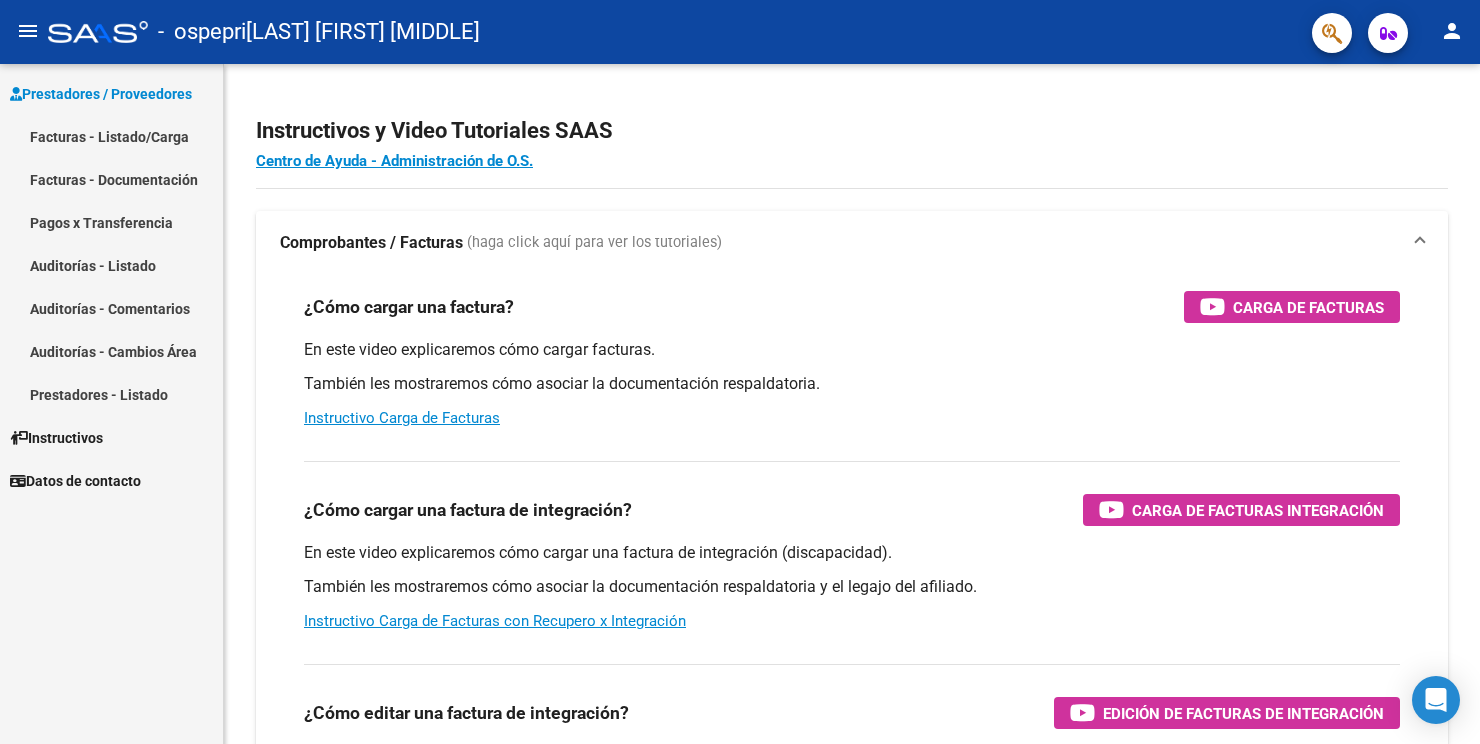 click on "Facturas - Listado/Carga" at bounding box center [111, 136] 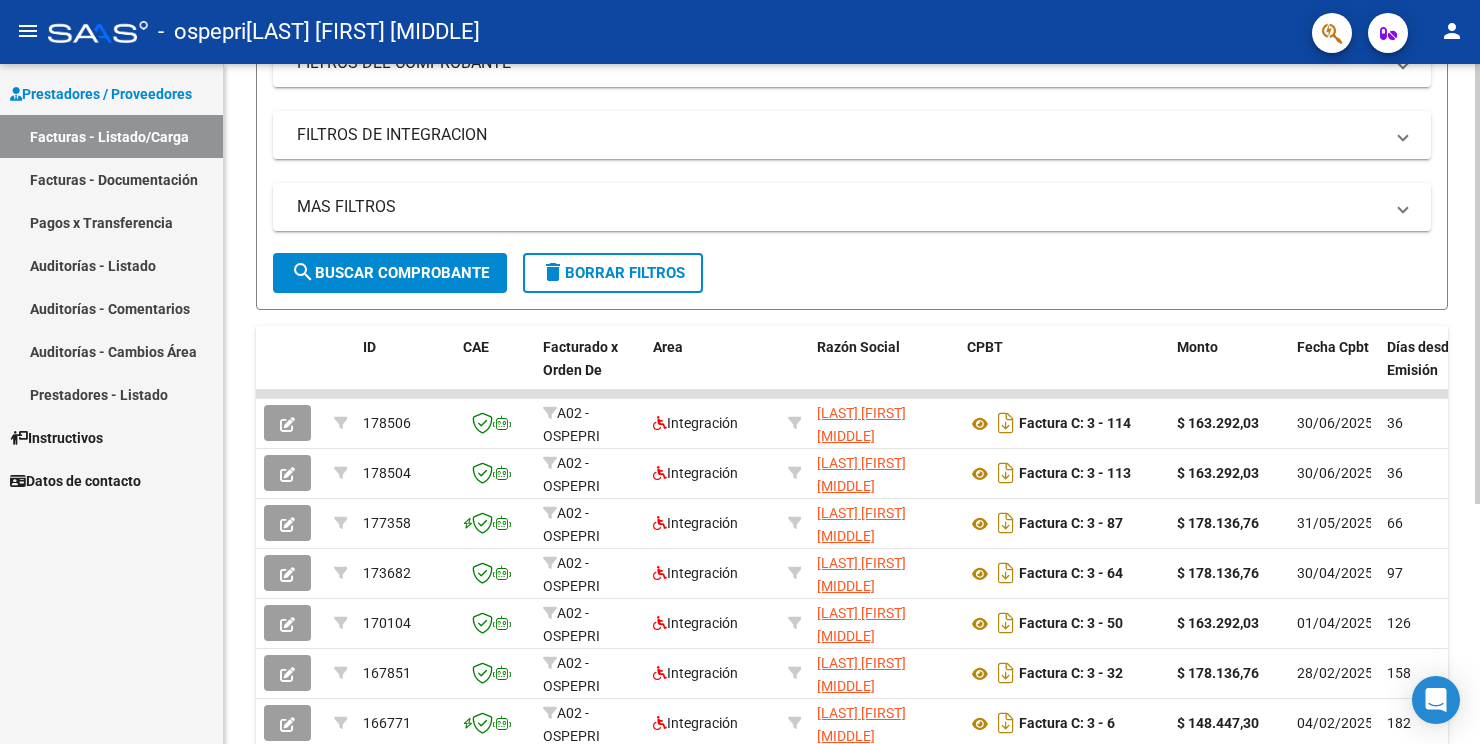 scroll, scrollTop: 315, scrollLeft: 0, axis: vertical 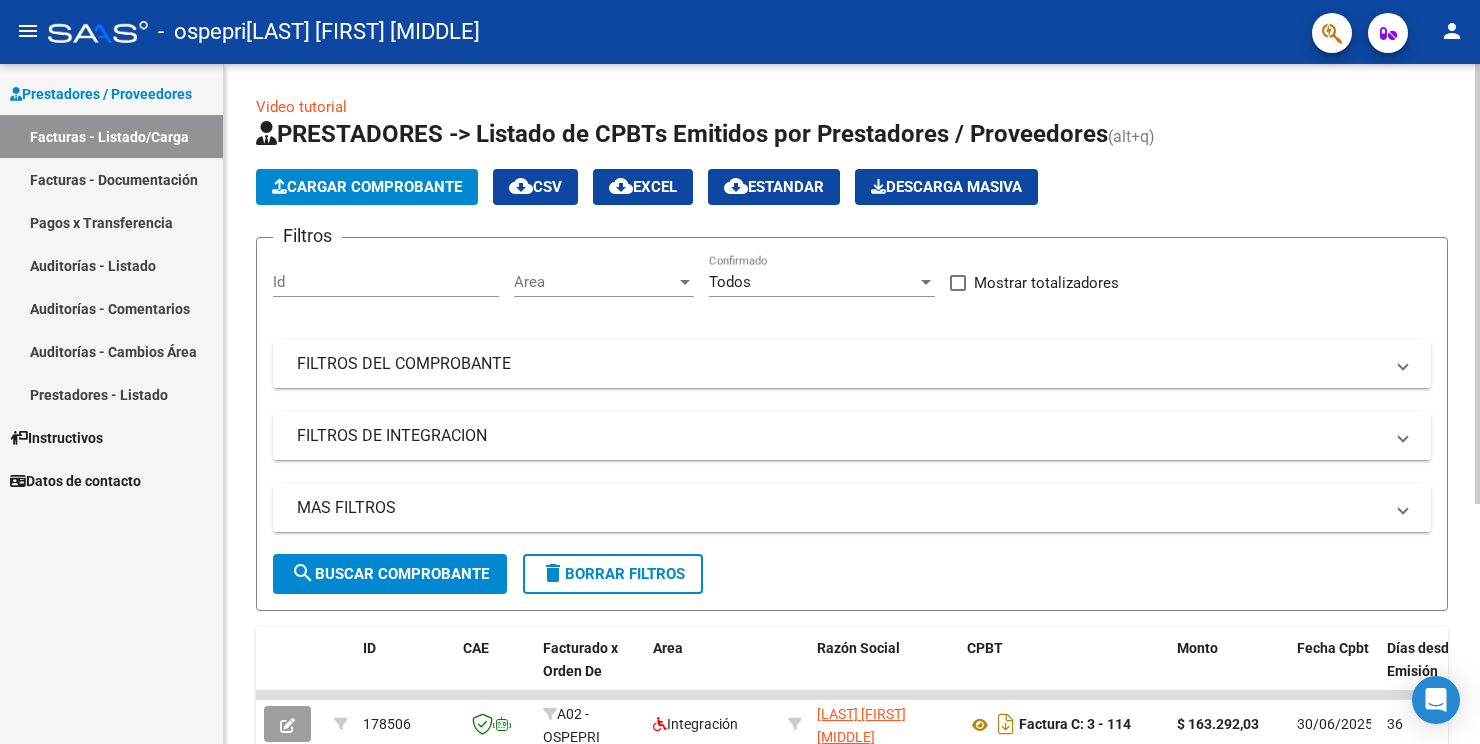 click on "Cargar Comprobante" 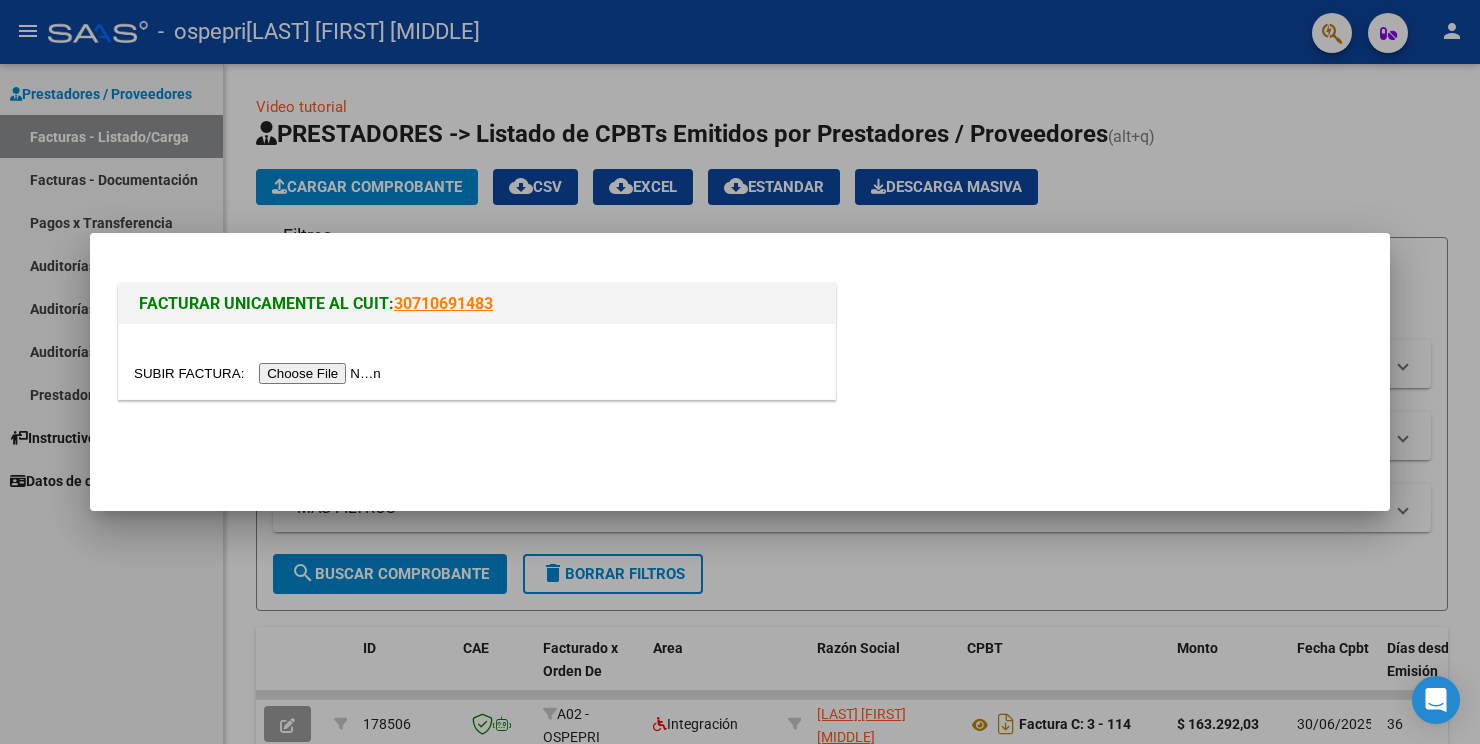 click at bounding box center [260, 373] 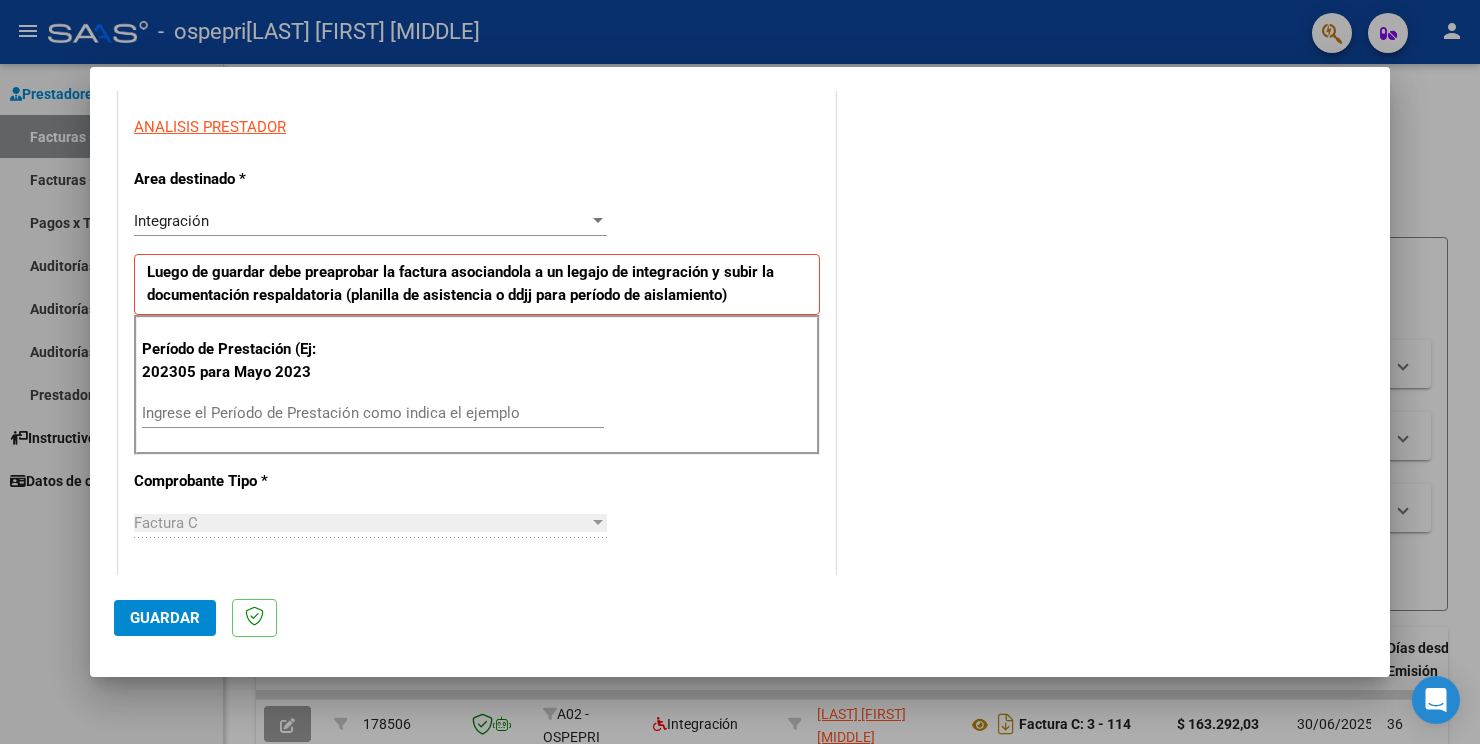 scroll, scrollTop: 361, scrollLeft: 0, axis: vertical 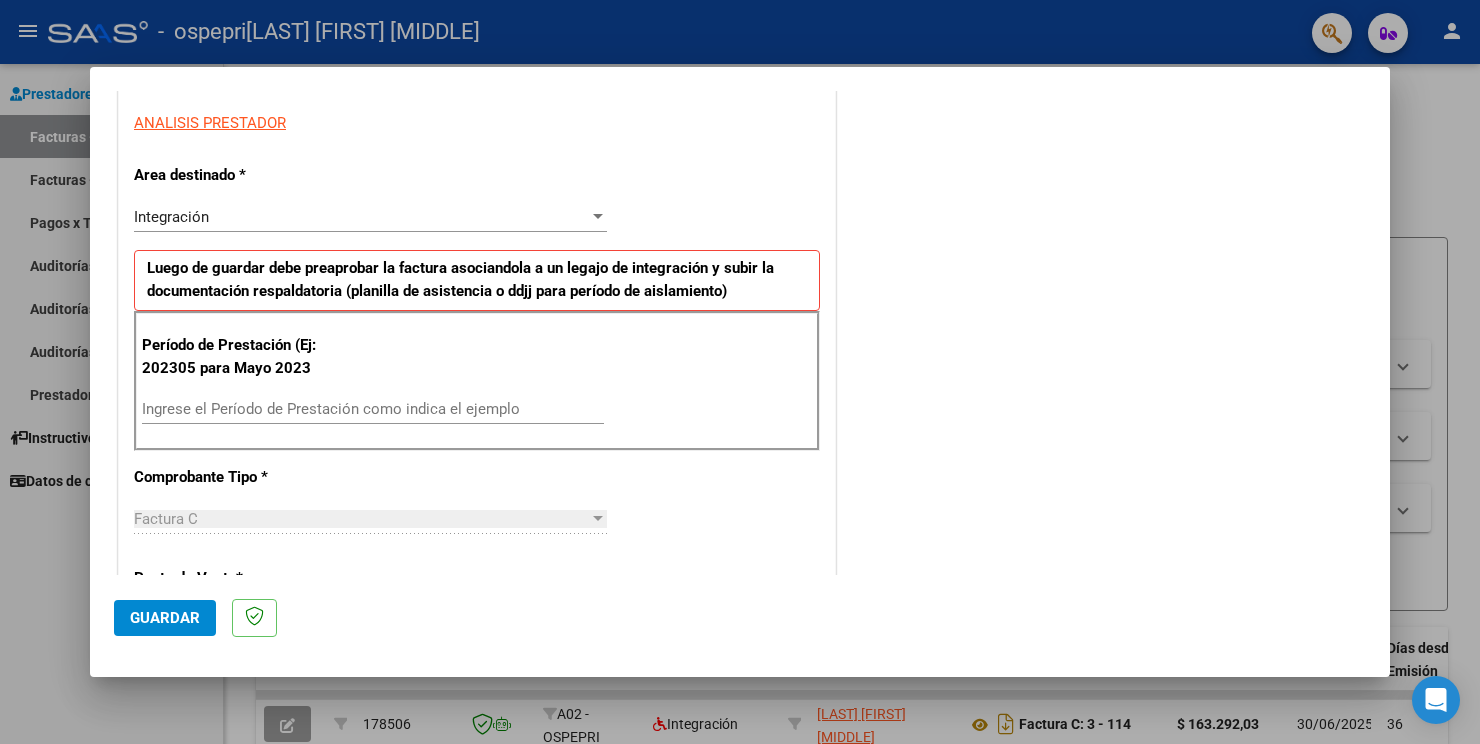 click on "Ingrese el Período de Prestación como indica el ejemplo" at bounding box center (373, 409) 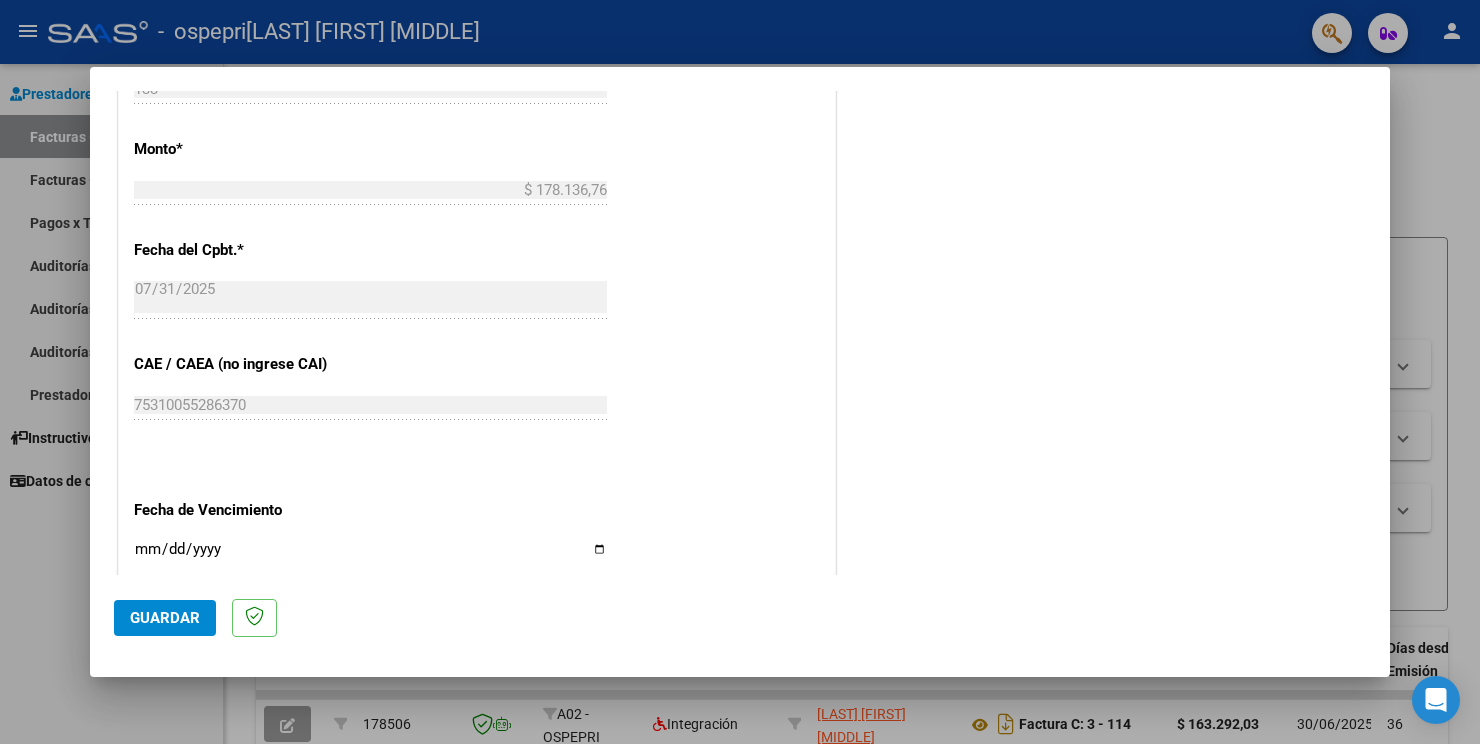scroll, scrollTop: 1169, scrollLeft: 0, axis: vertical 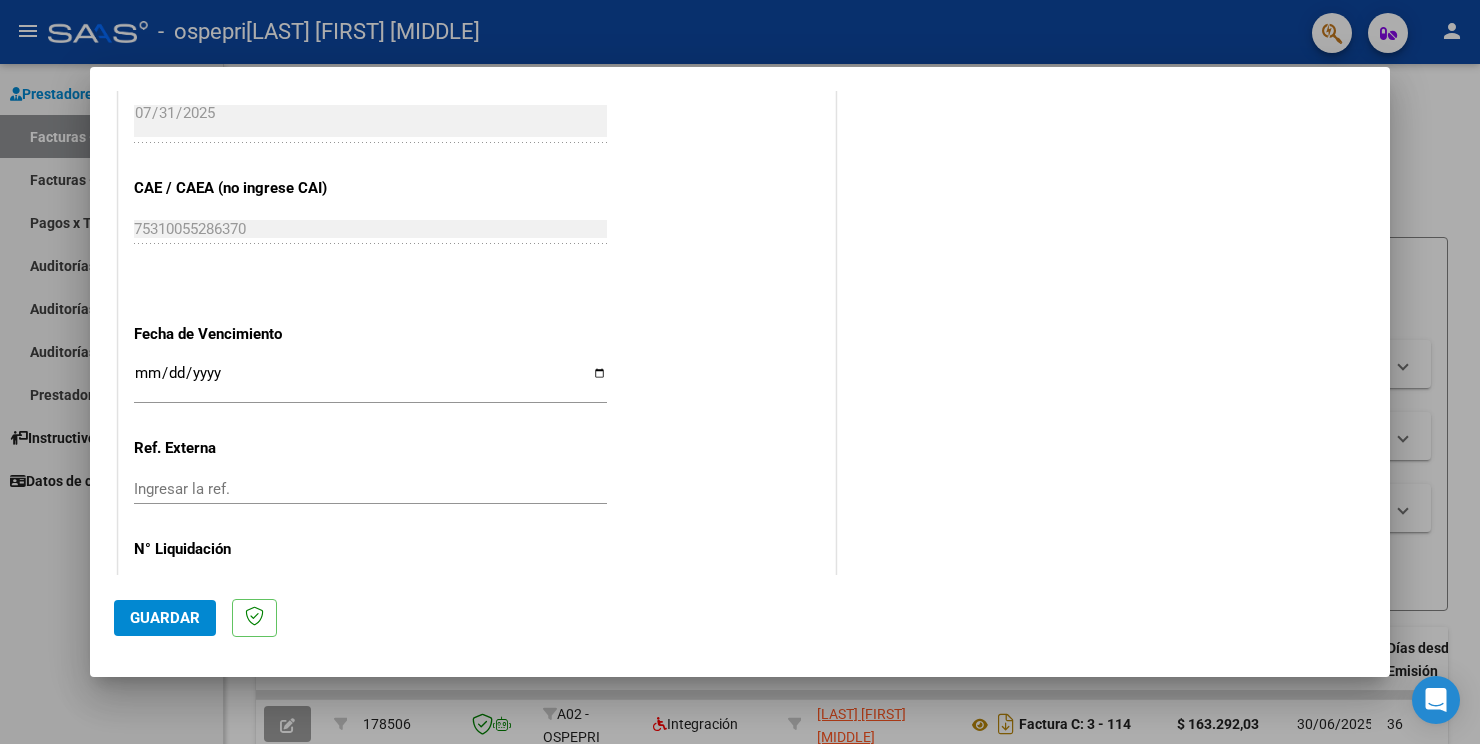 type on "202507" 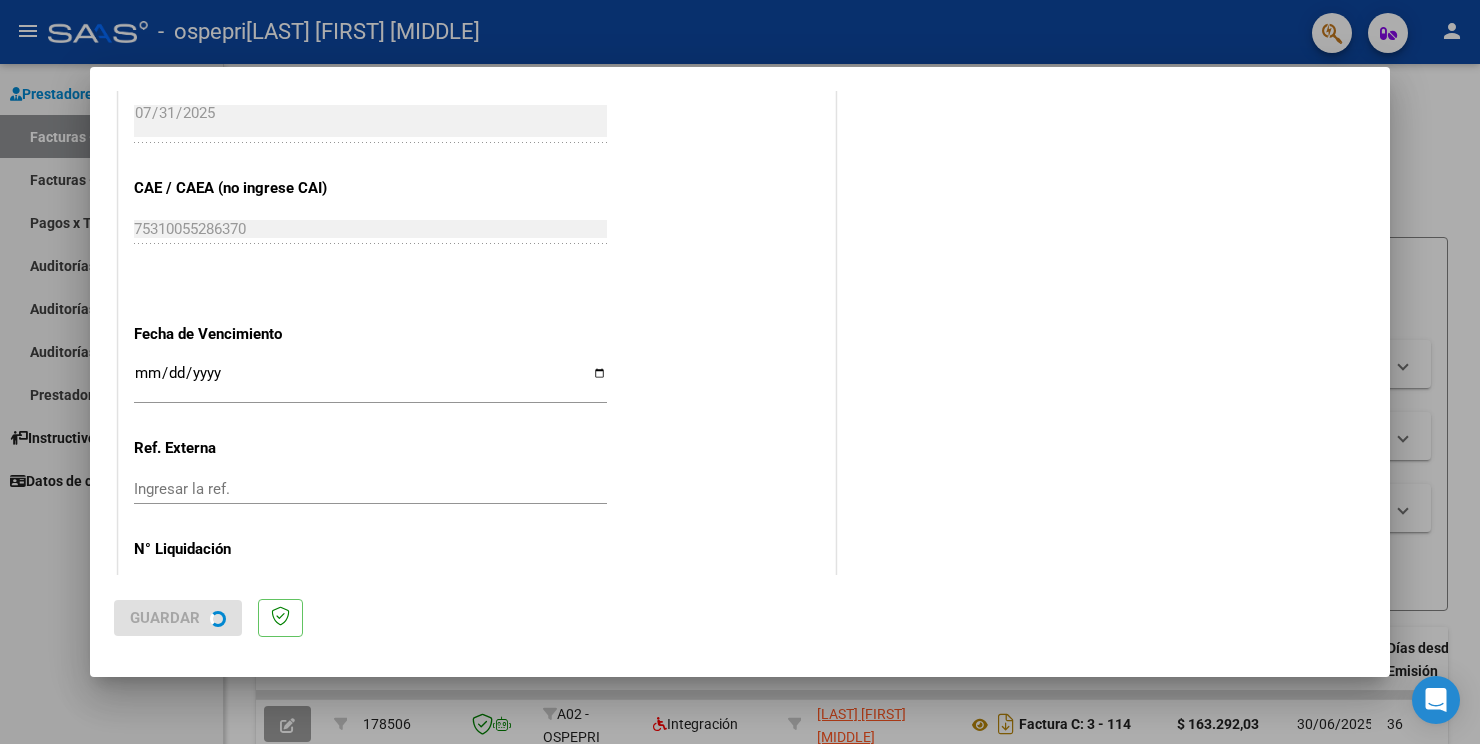 scroll, scrollTop: 0, scrollLeft: 0, axis: both 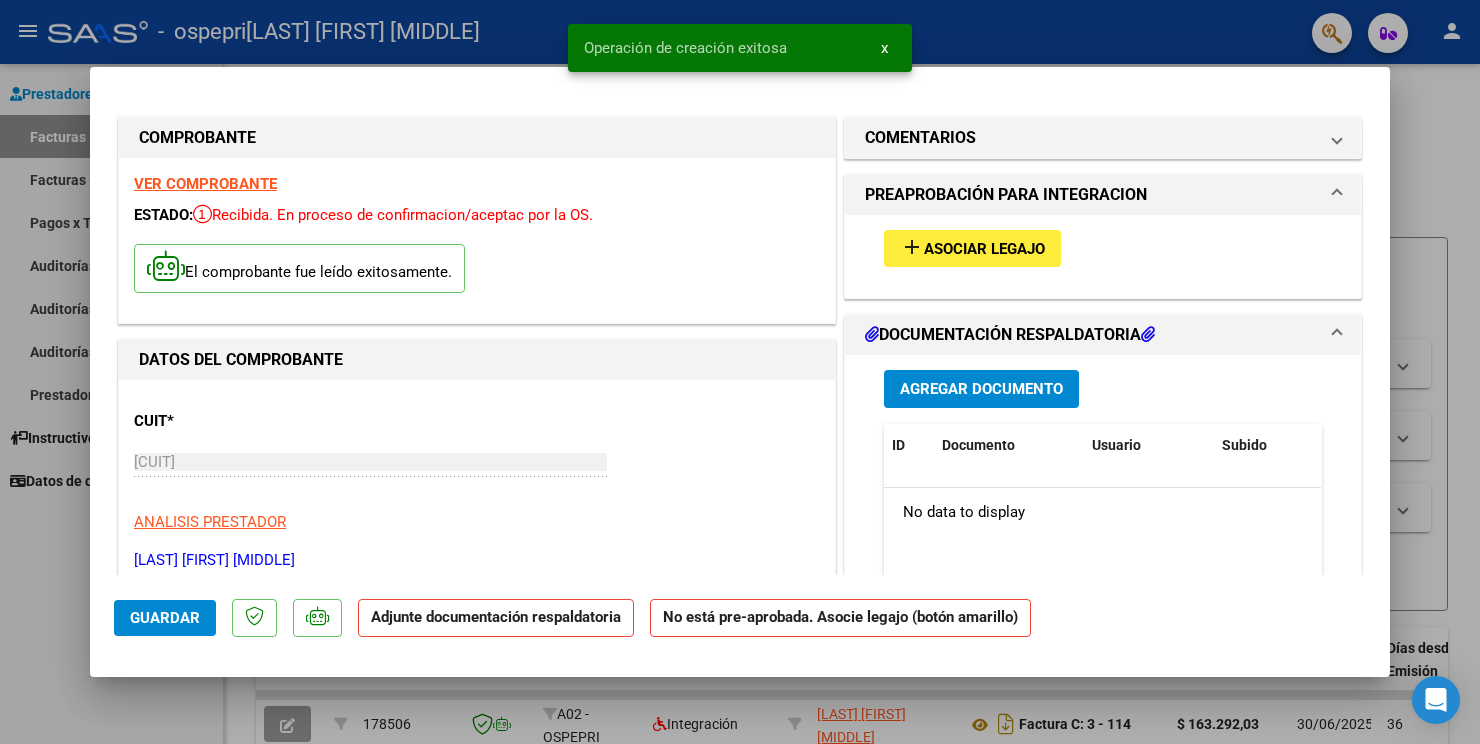 click on "Asociar Legajo" at bounding box center (984, 249) 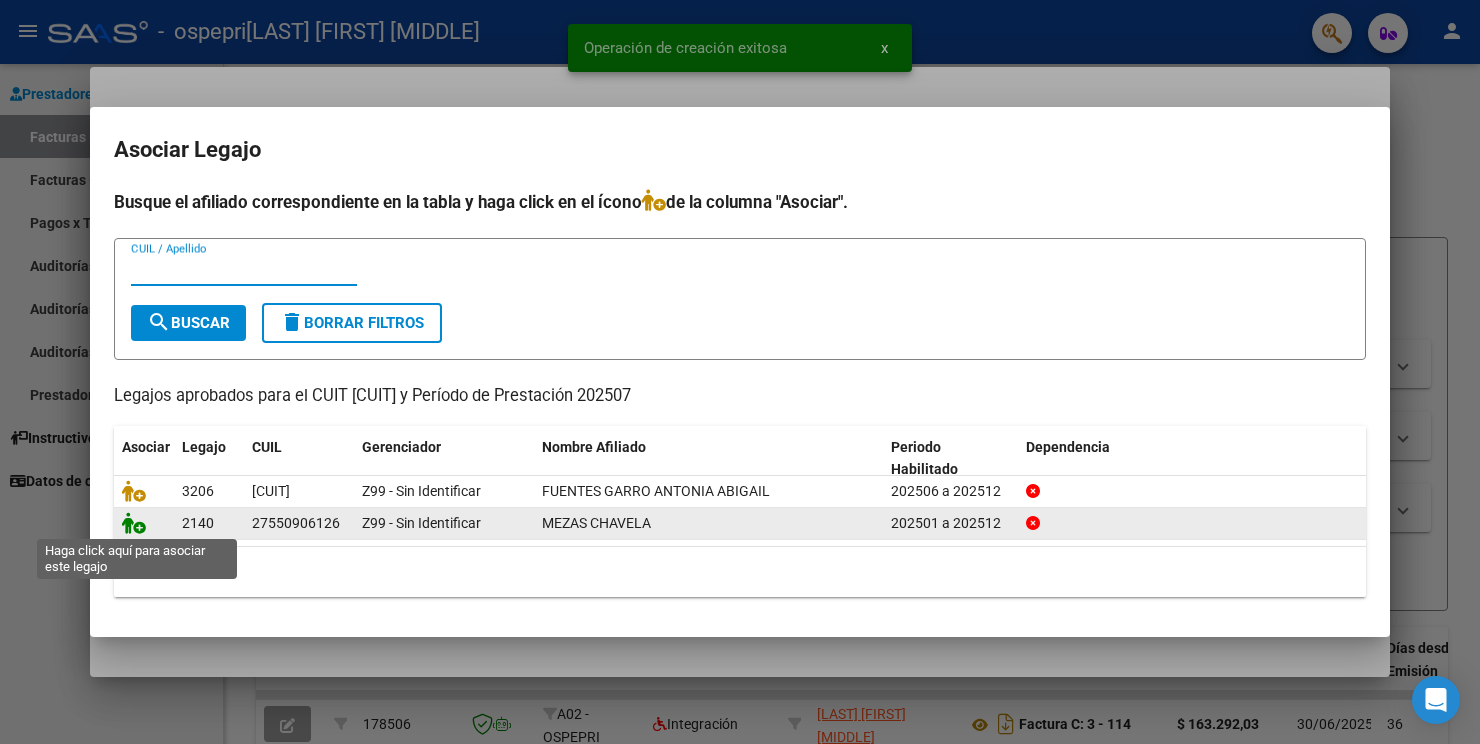 click 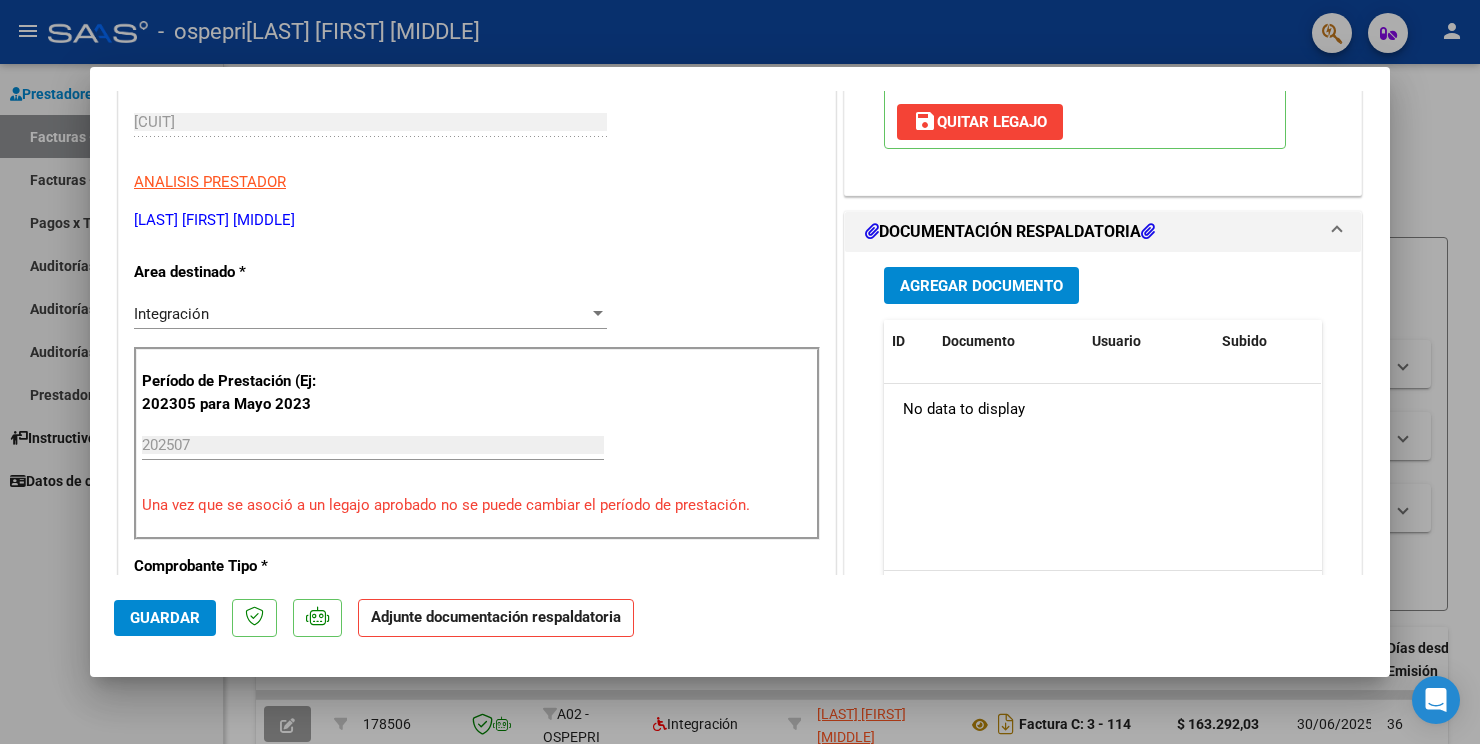 scroll, scrollTop: 340, scrollLeft: 0, axis: vertical 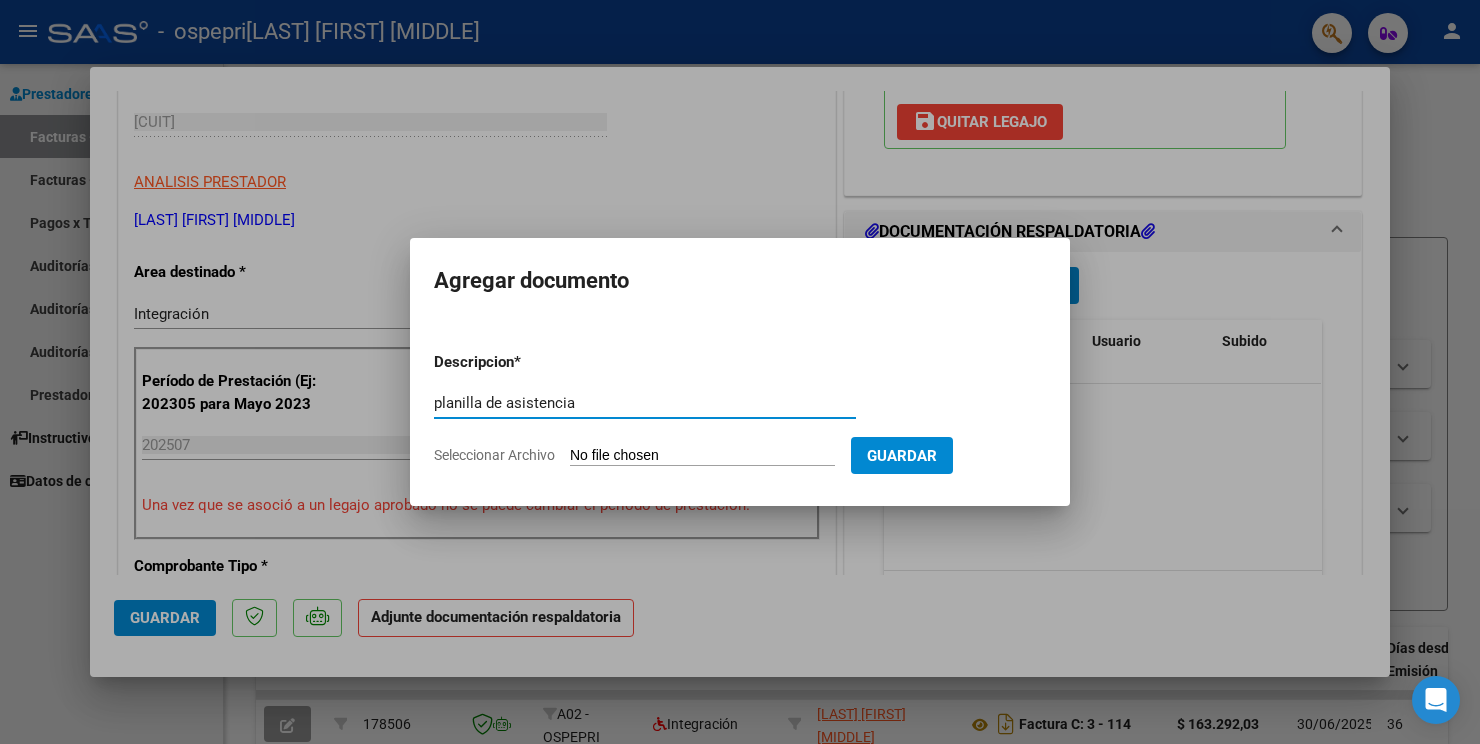 type on "planilla de asistencia" 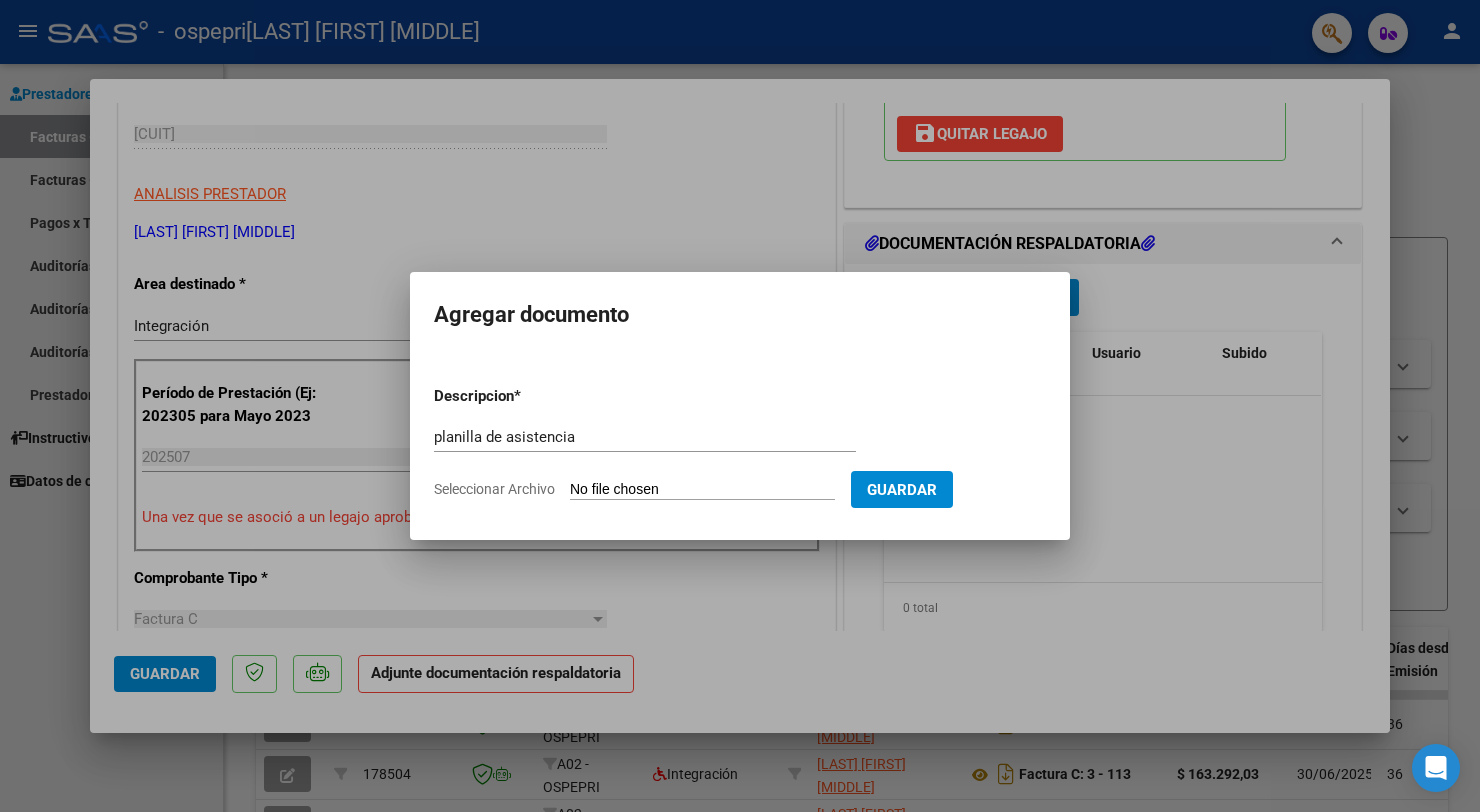 type on "C:\fakepath\PLANILLA ASISTENCIA.pdf" 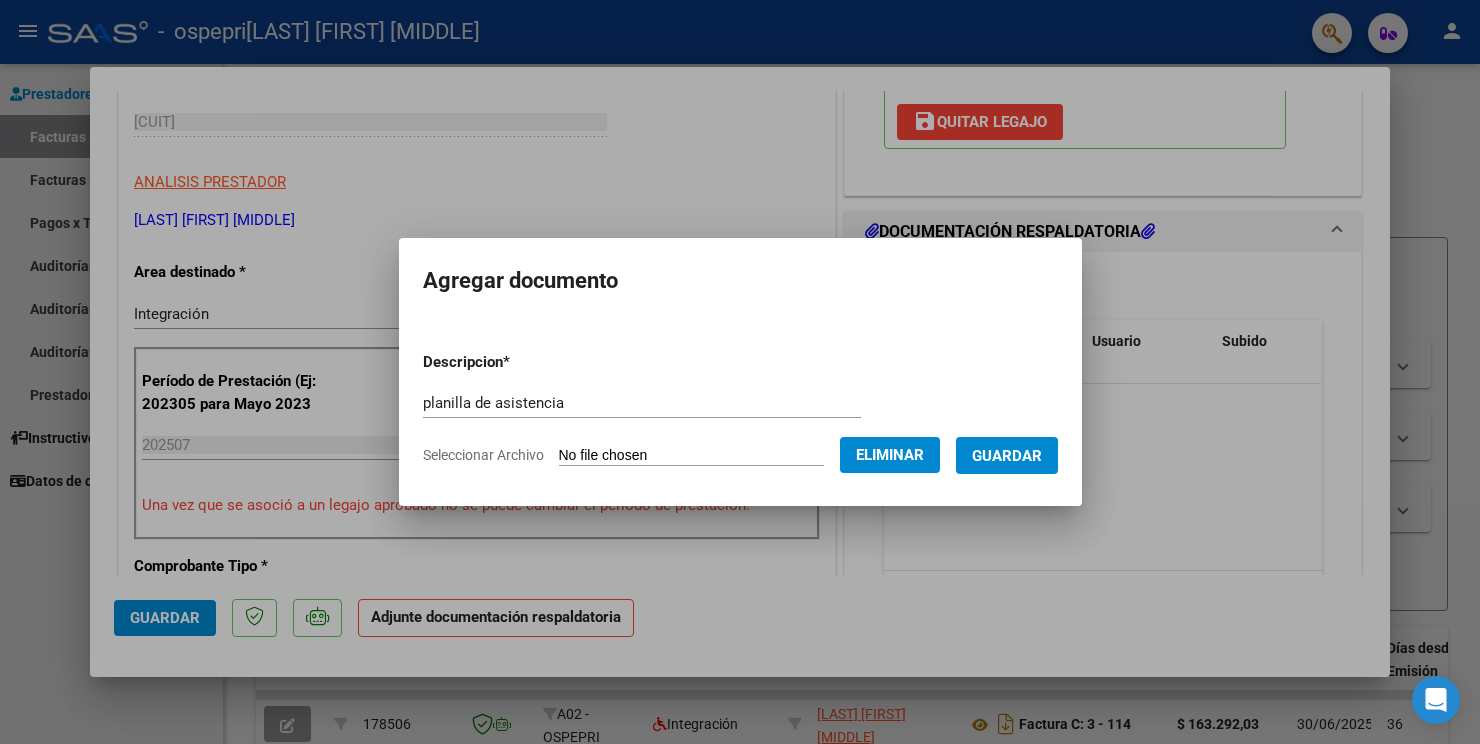 click on "Guardar" at bounding box center [1007, 456] 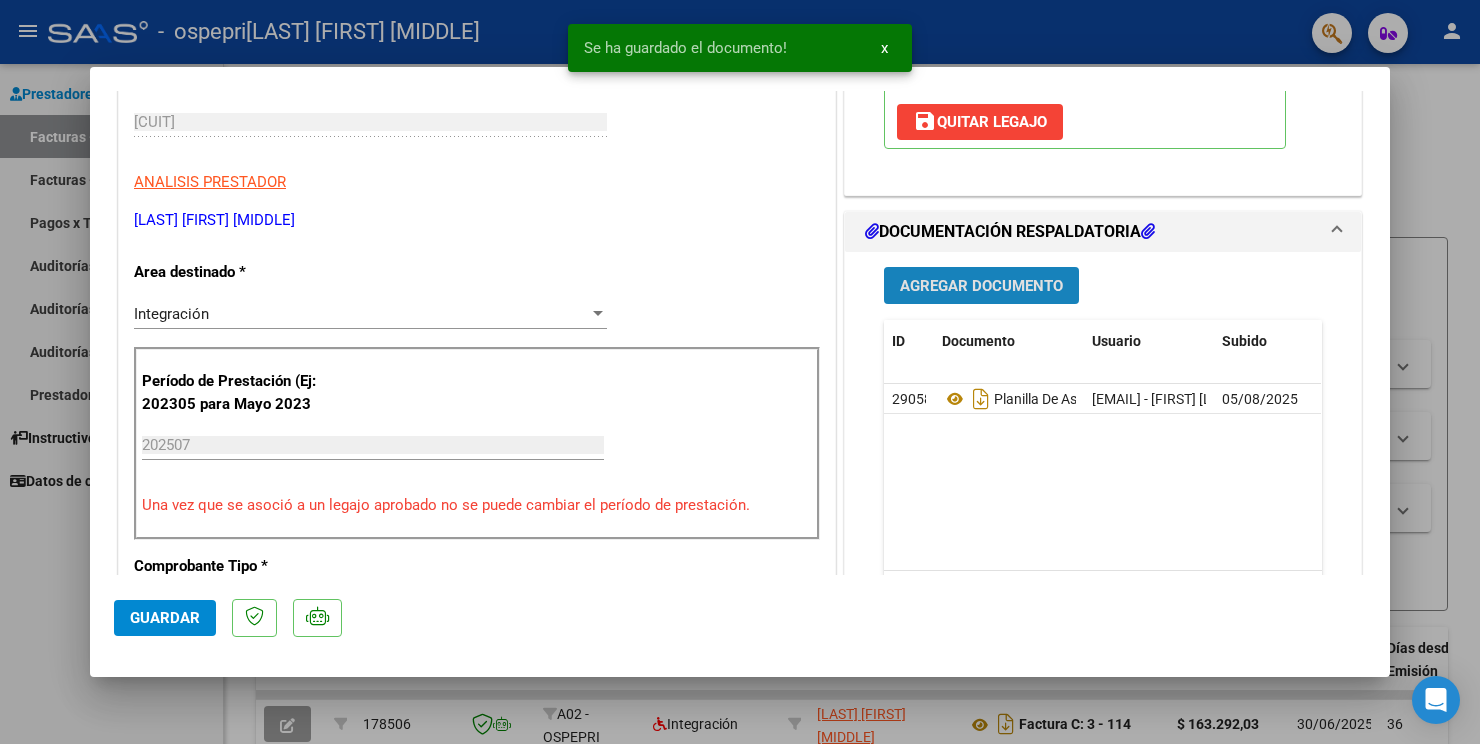 click on "Agregar Documento" at bounding box center (981, 286) 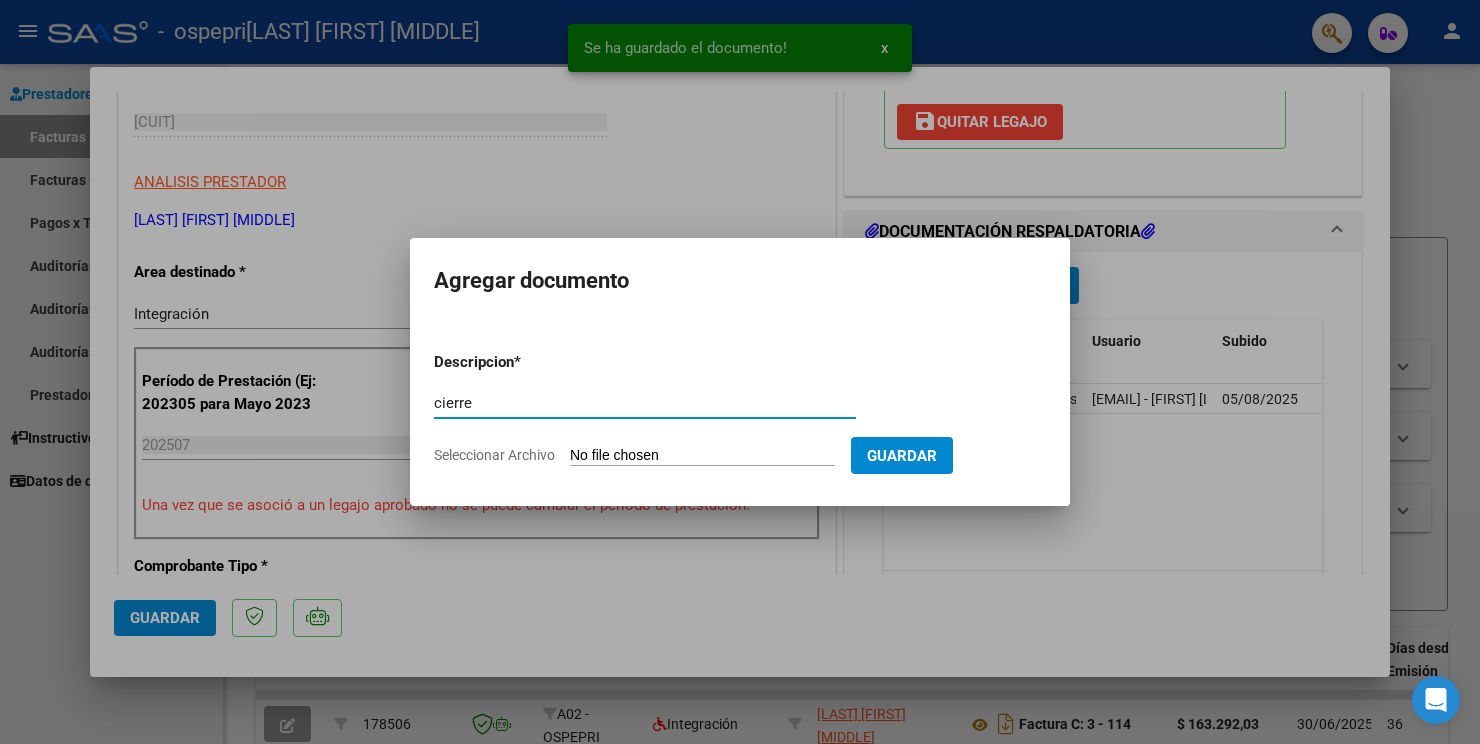 type on "cierre" 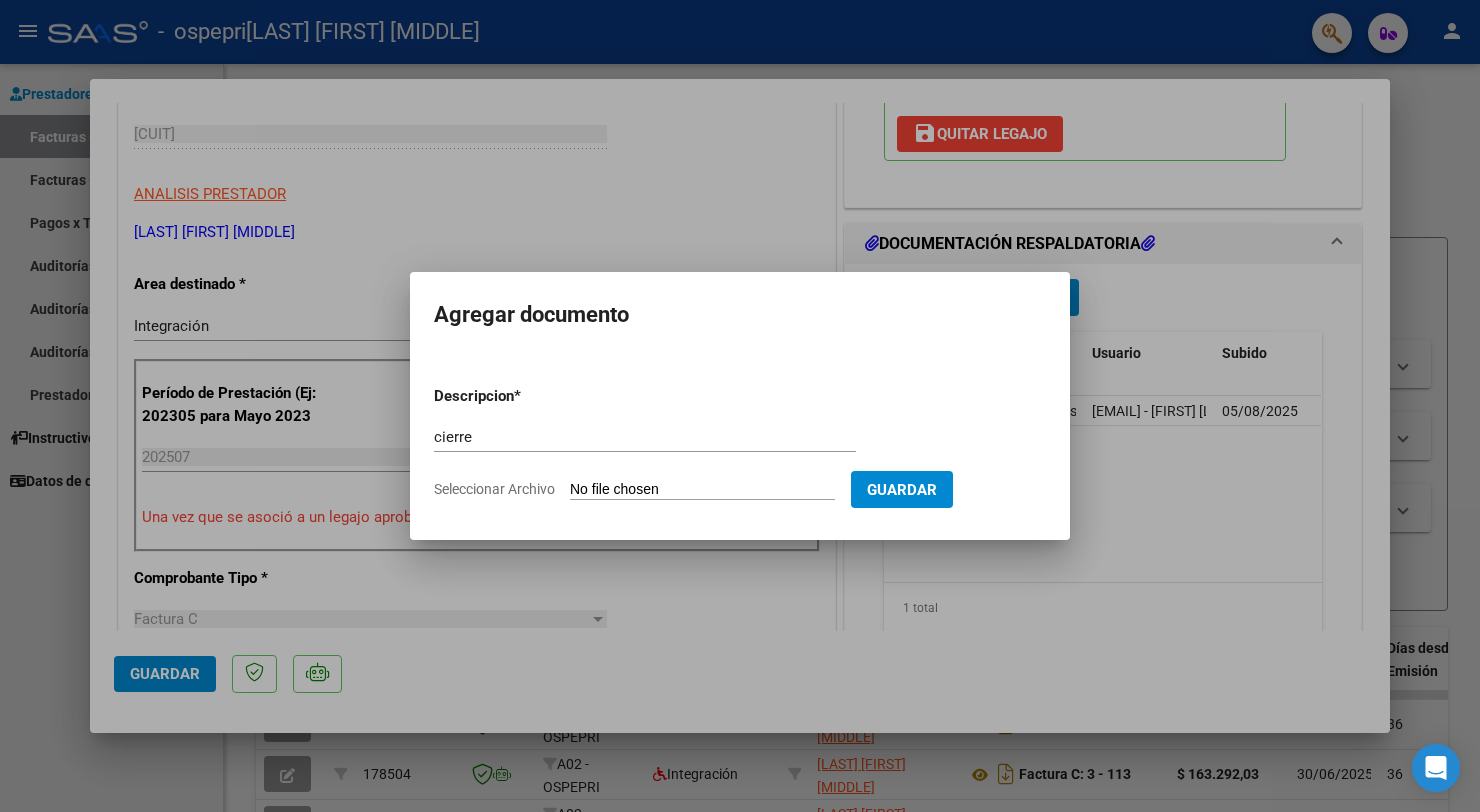 type on "C:\fakepath\CIERRE JULIO - CHAVE E.pdf" 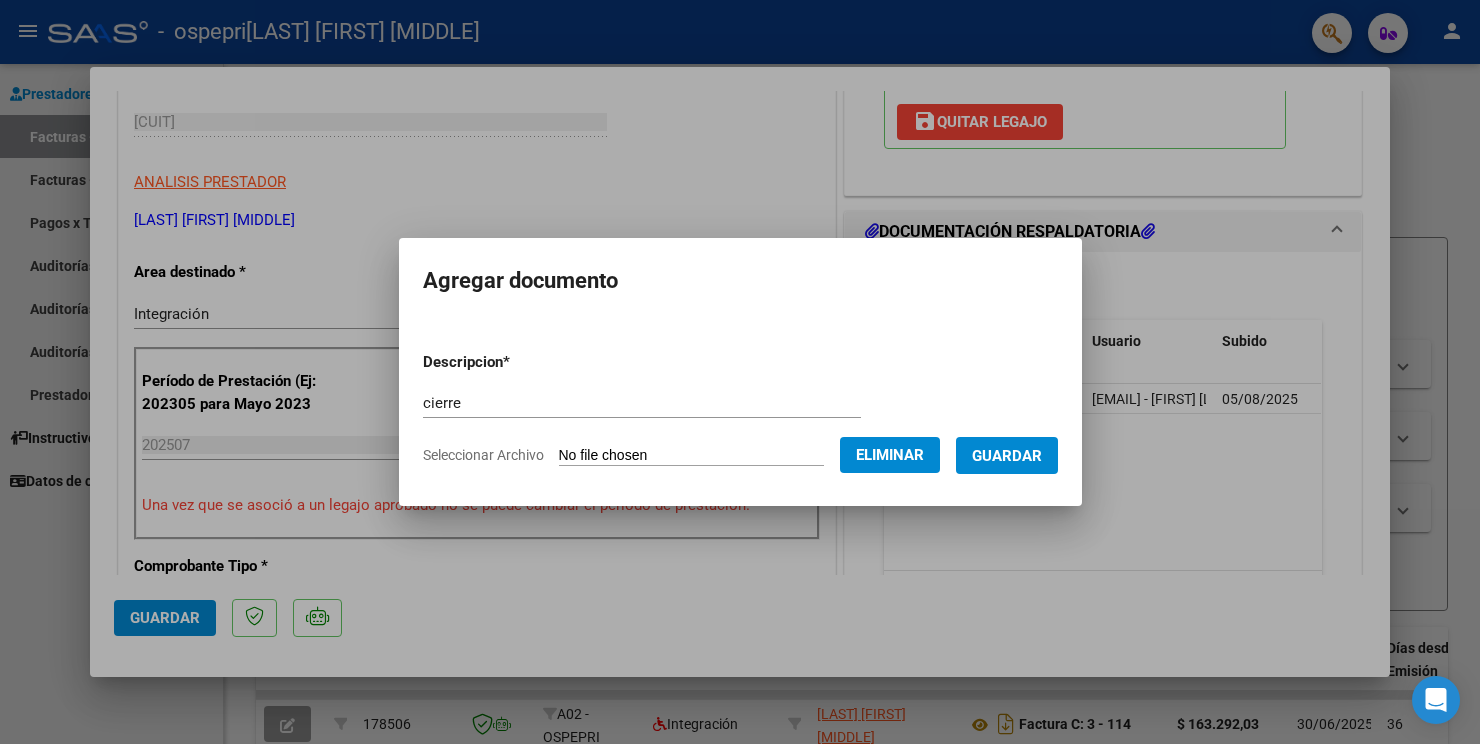 click on "Guardar" at bounding box center [1007, 455] 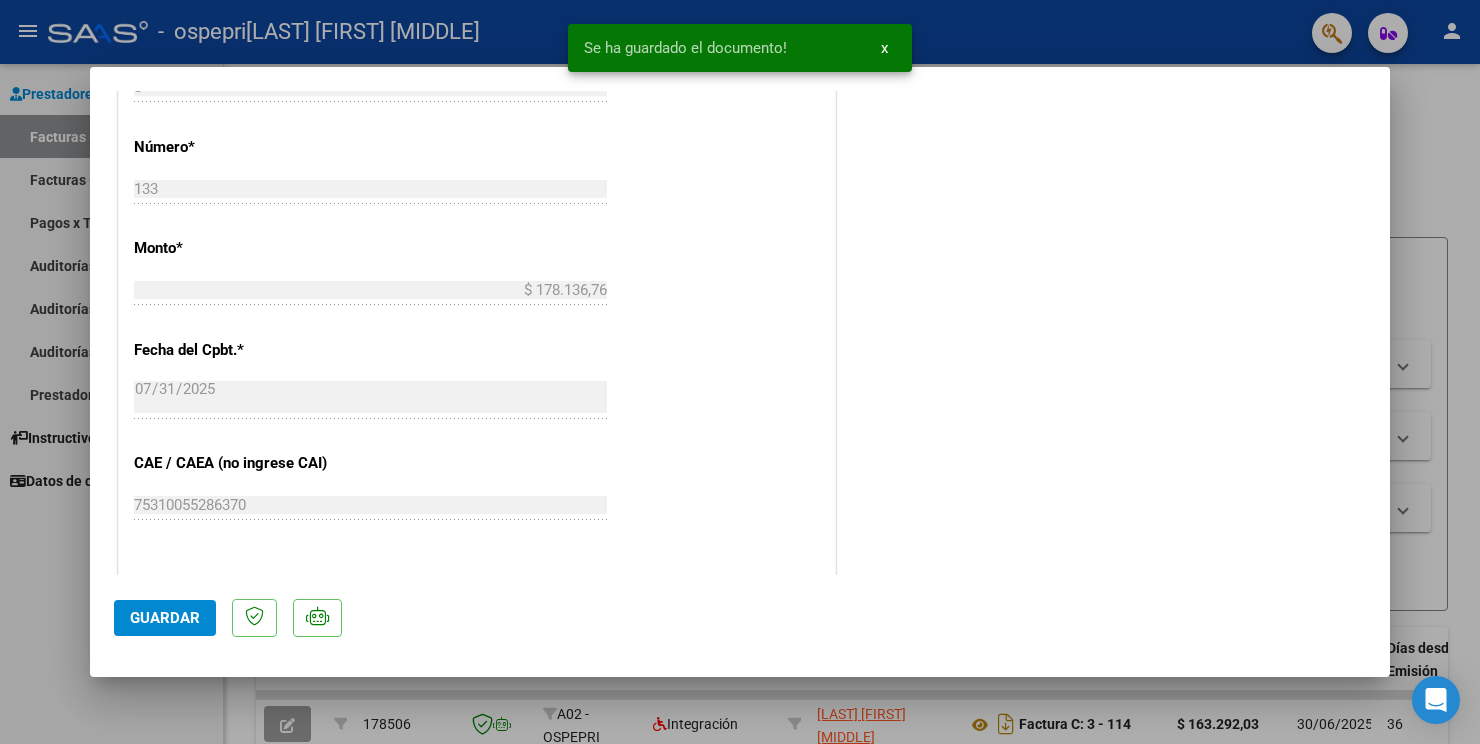 scroll, scrollTop: 1236, scrollLeft: 0, axis: vertical 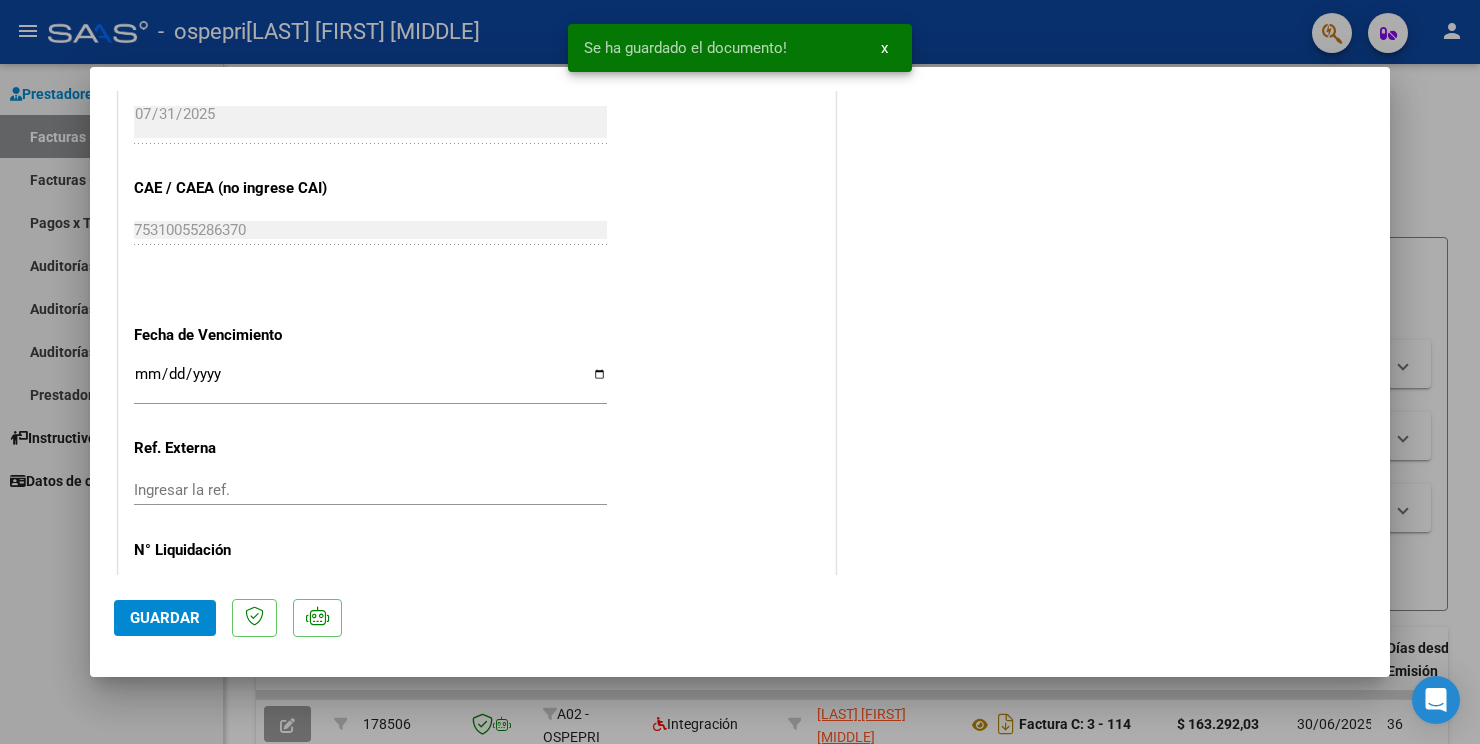 click on "Guardar" 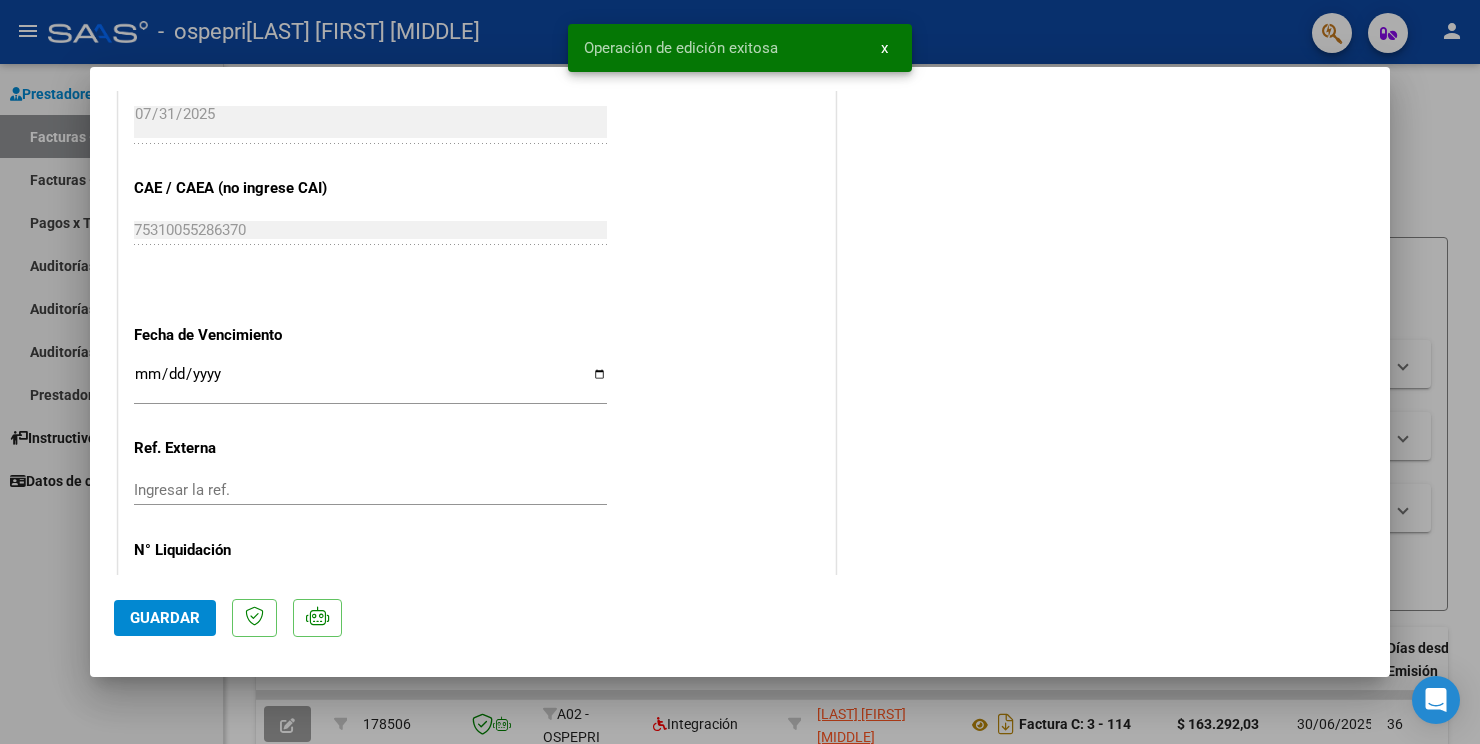 click at bounding box center [740, 372] 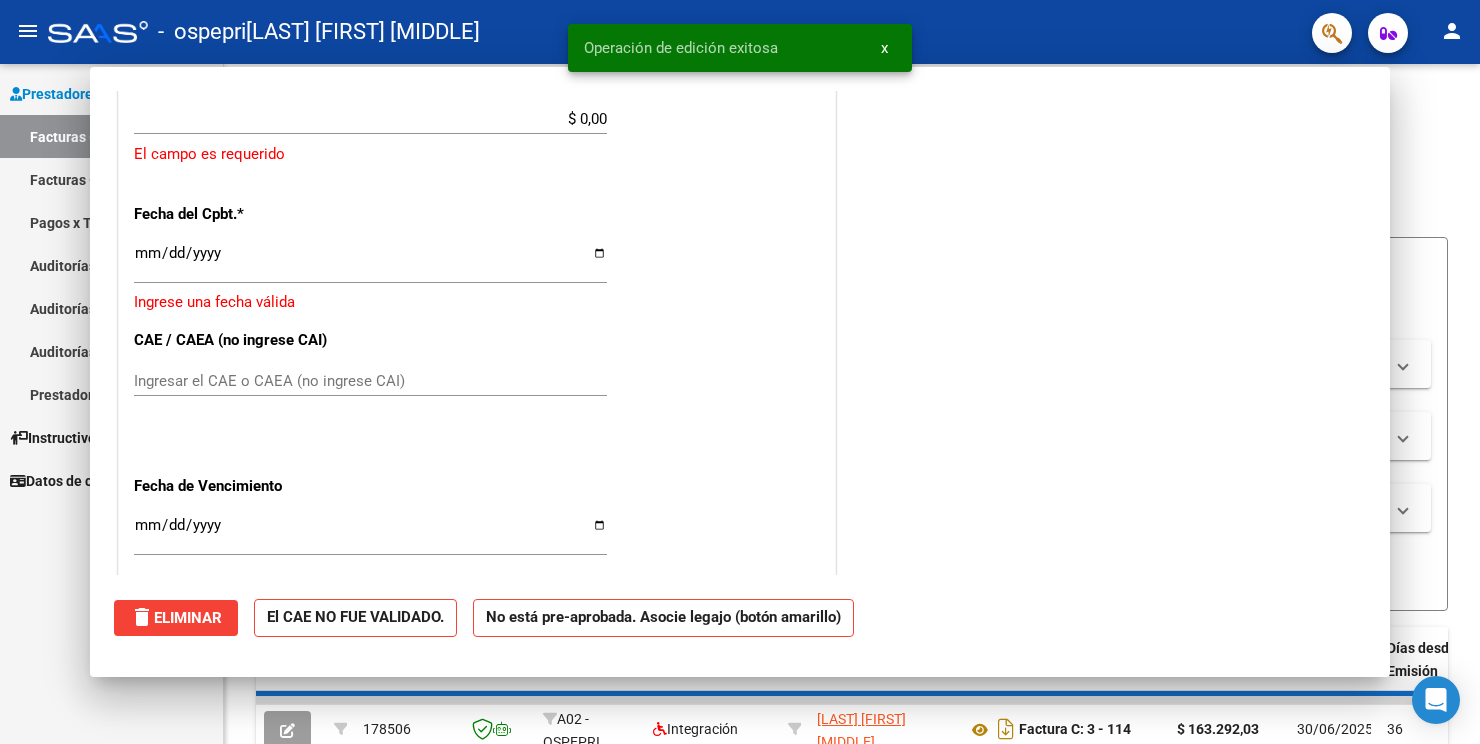 scroll, scrollTop: 1375, scrollLeft: 0, axis: vertical 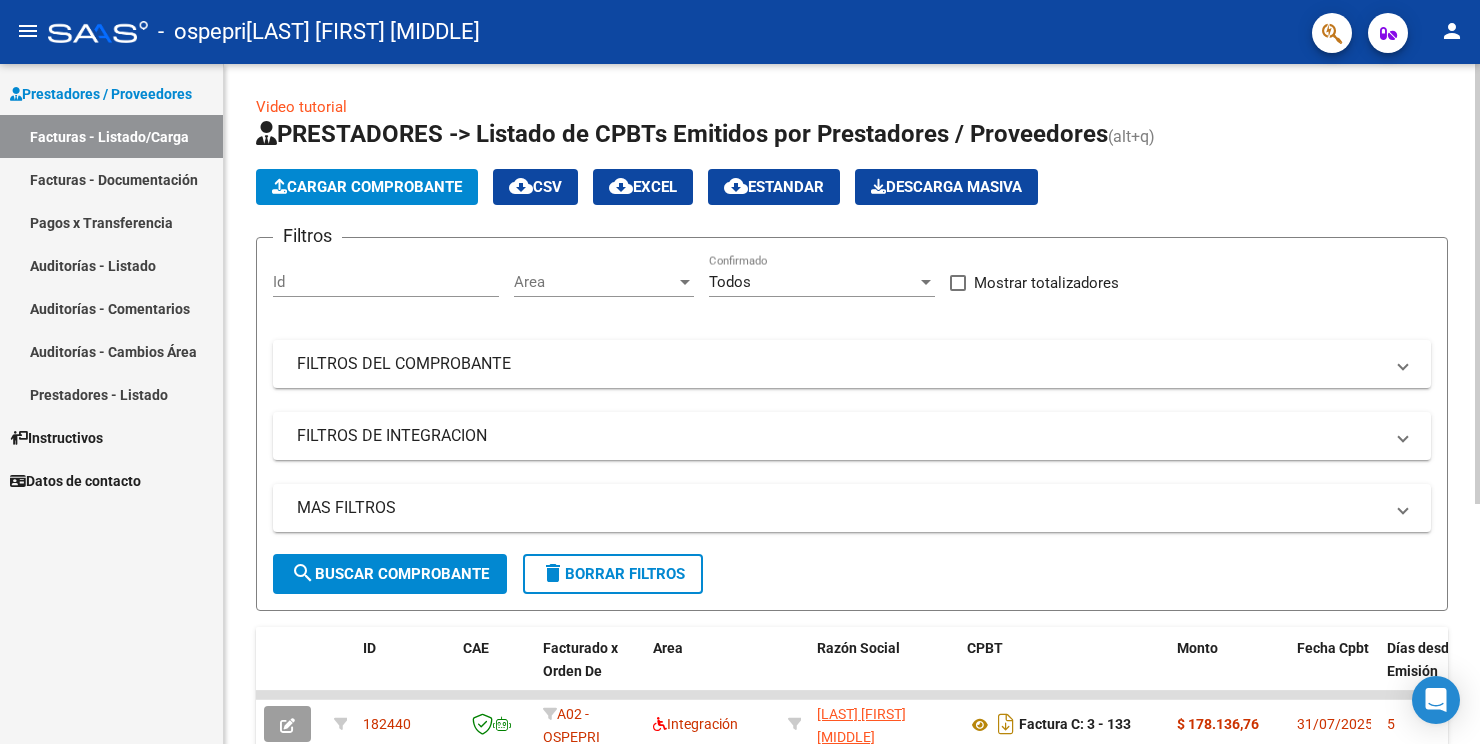 click on "Cargar Comprobante" 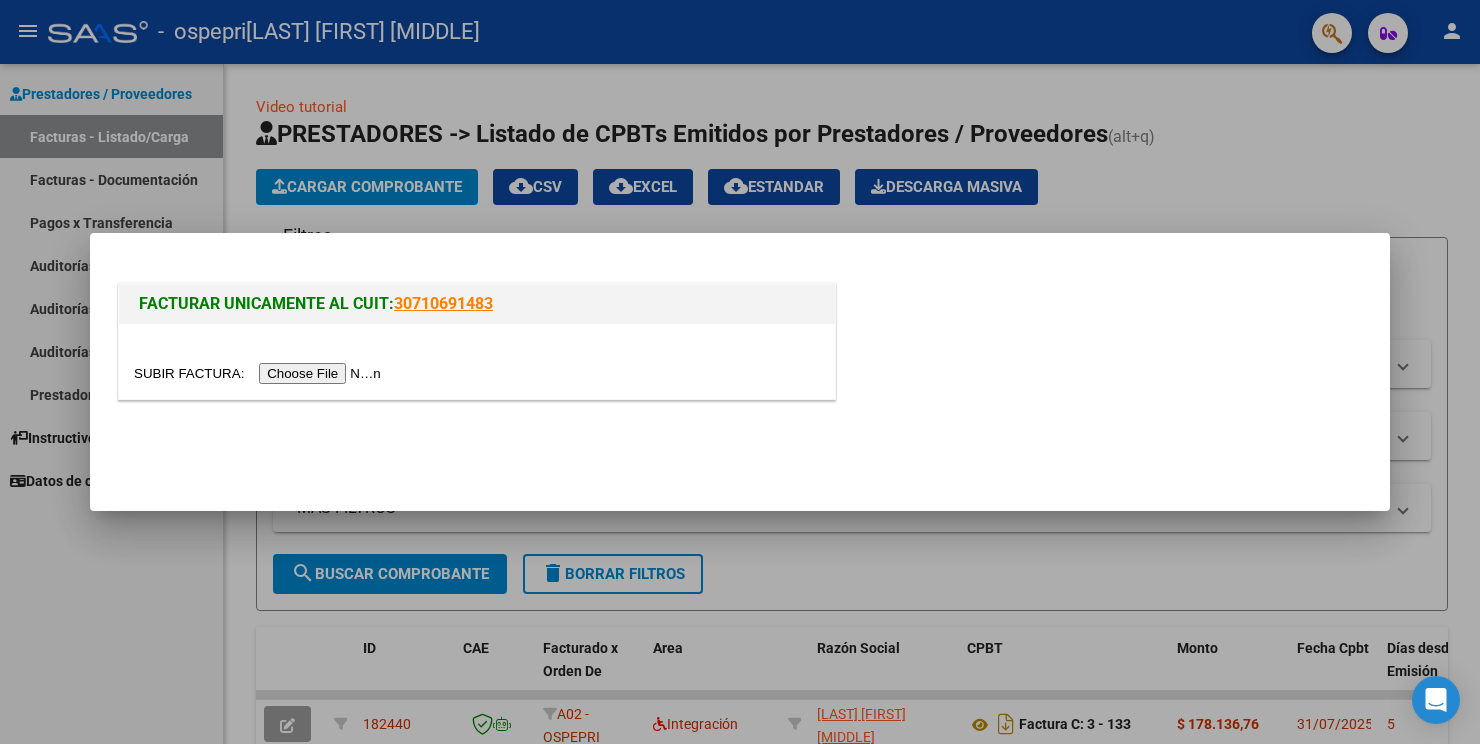 click at bounding box center (260, 373) 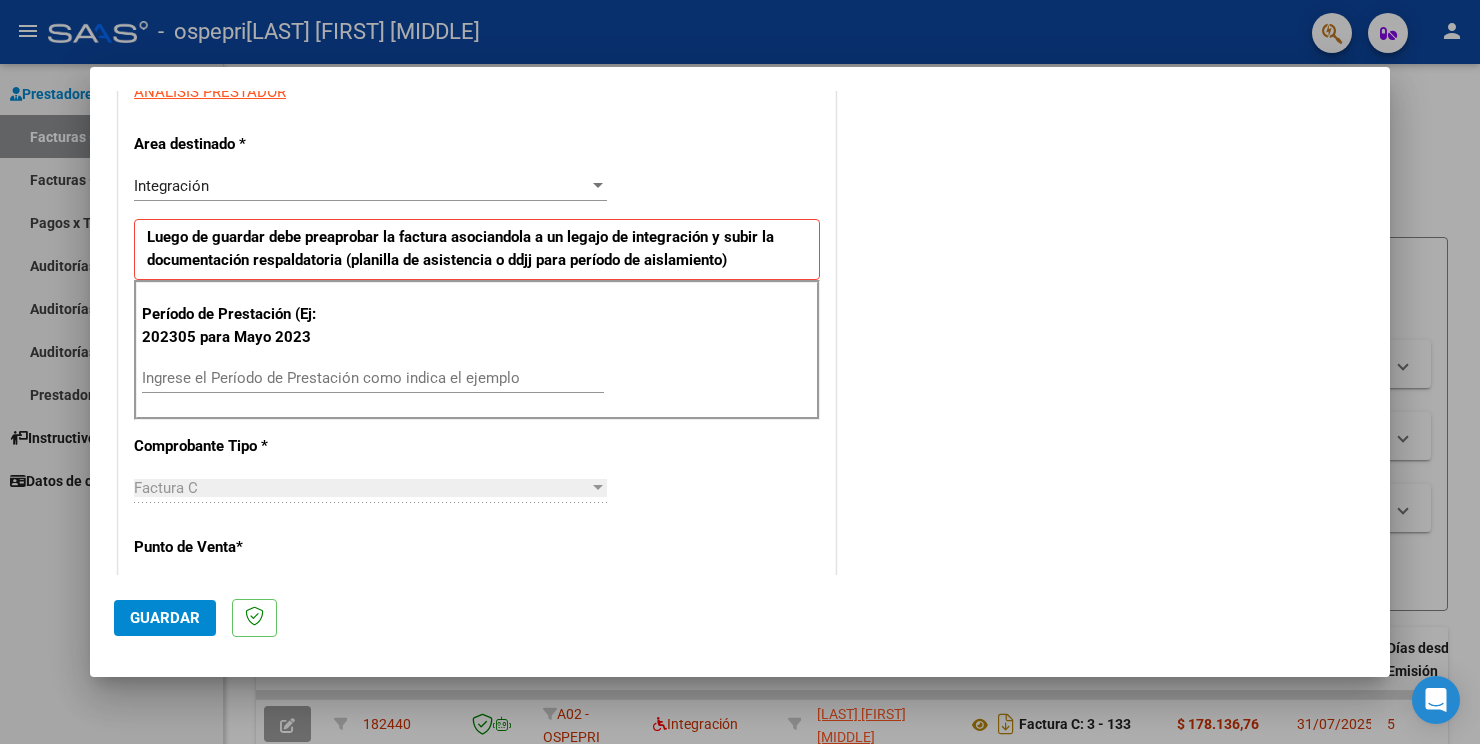 scroll, scrollTop: 389, scrollLeft: 0, axis: vertical 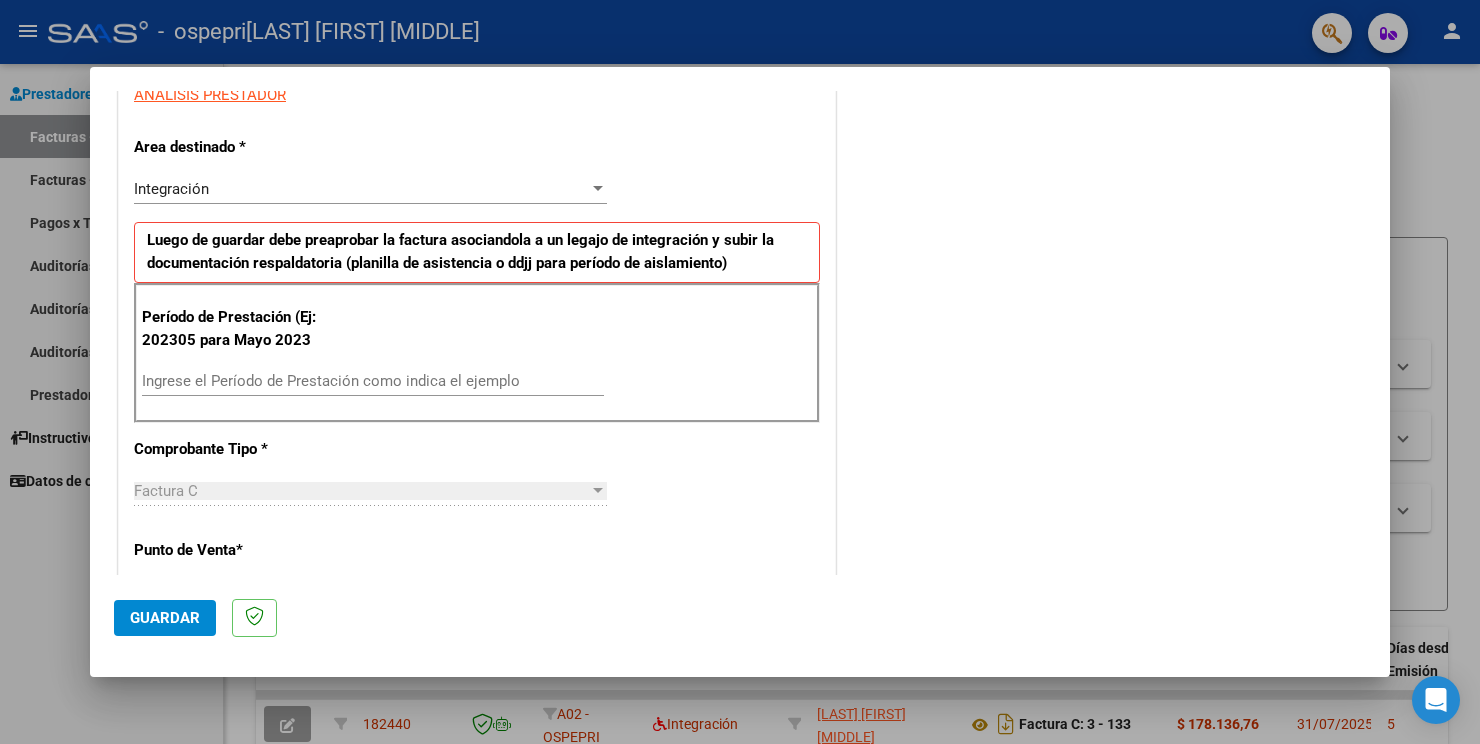 click on "Ingrese el Período de Prestación como indica el ejemplo" at bounding box center [373, 381] 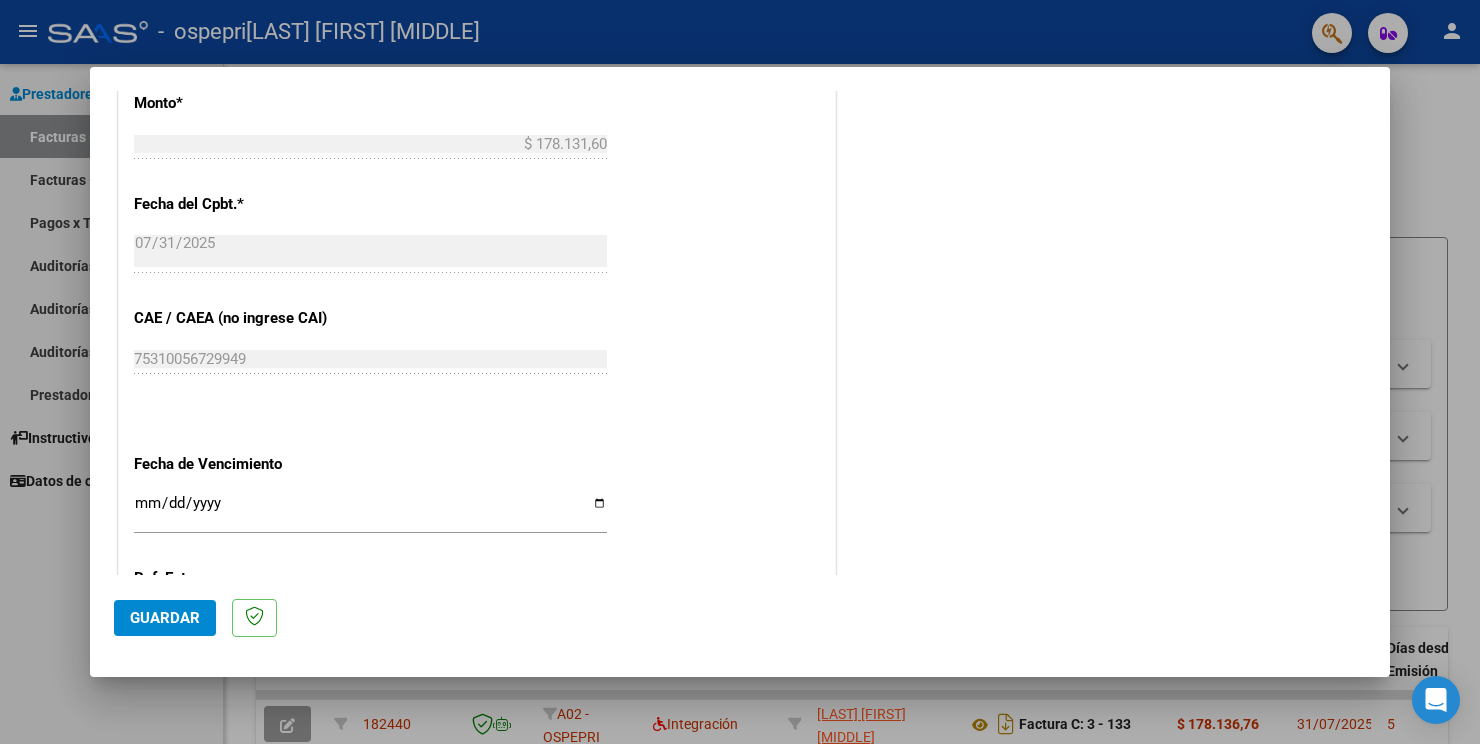 scroll, scrollTop: 1169, scrollLeft: 0, axis: vertical 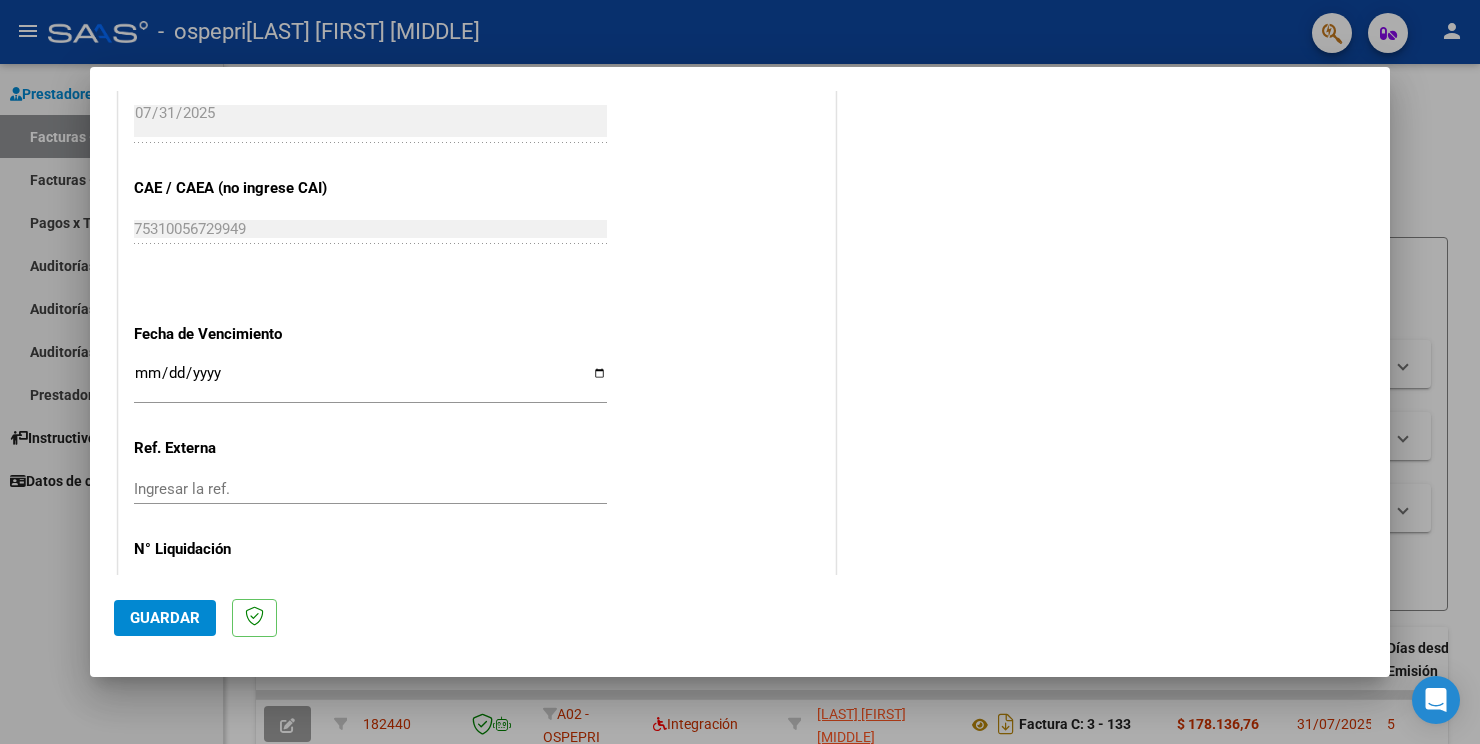 type on "202507" 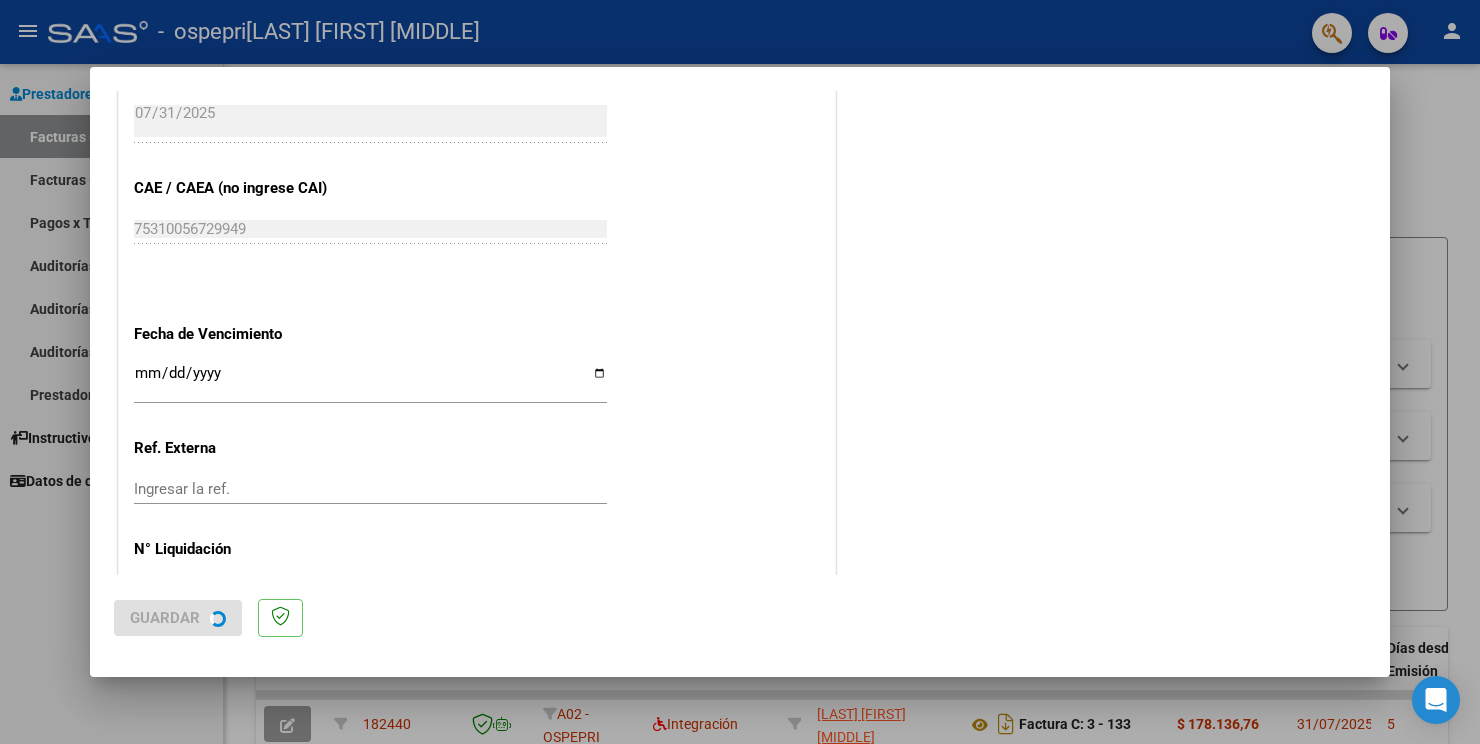 scroll, scrollTop: 0, scrollLeft: 0, axis: both 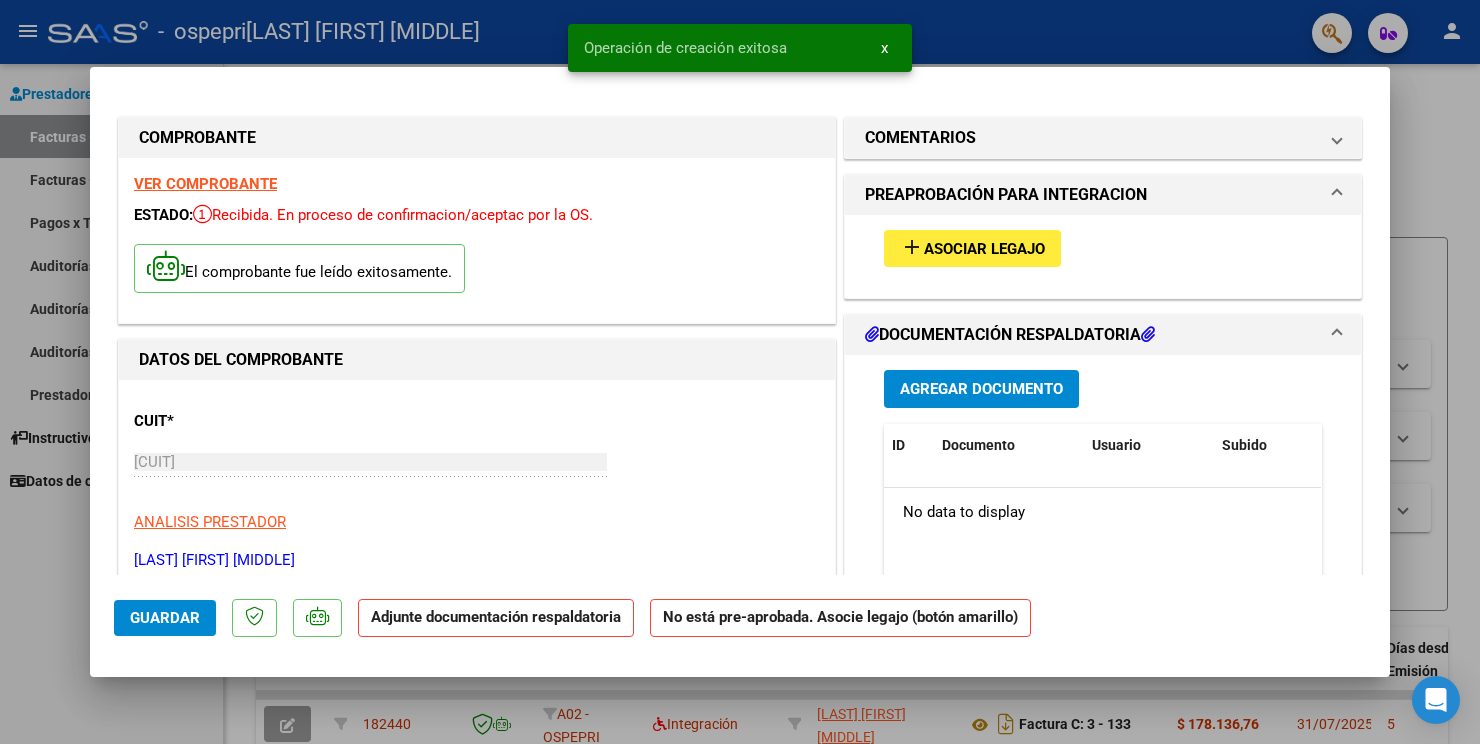 click on "Asociar Legajo" at bounding box center [984, 249] 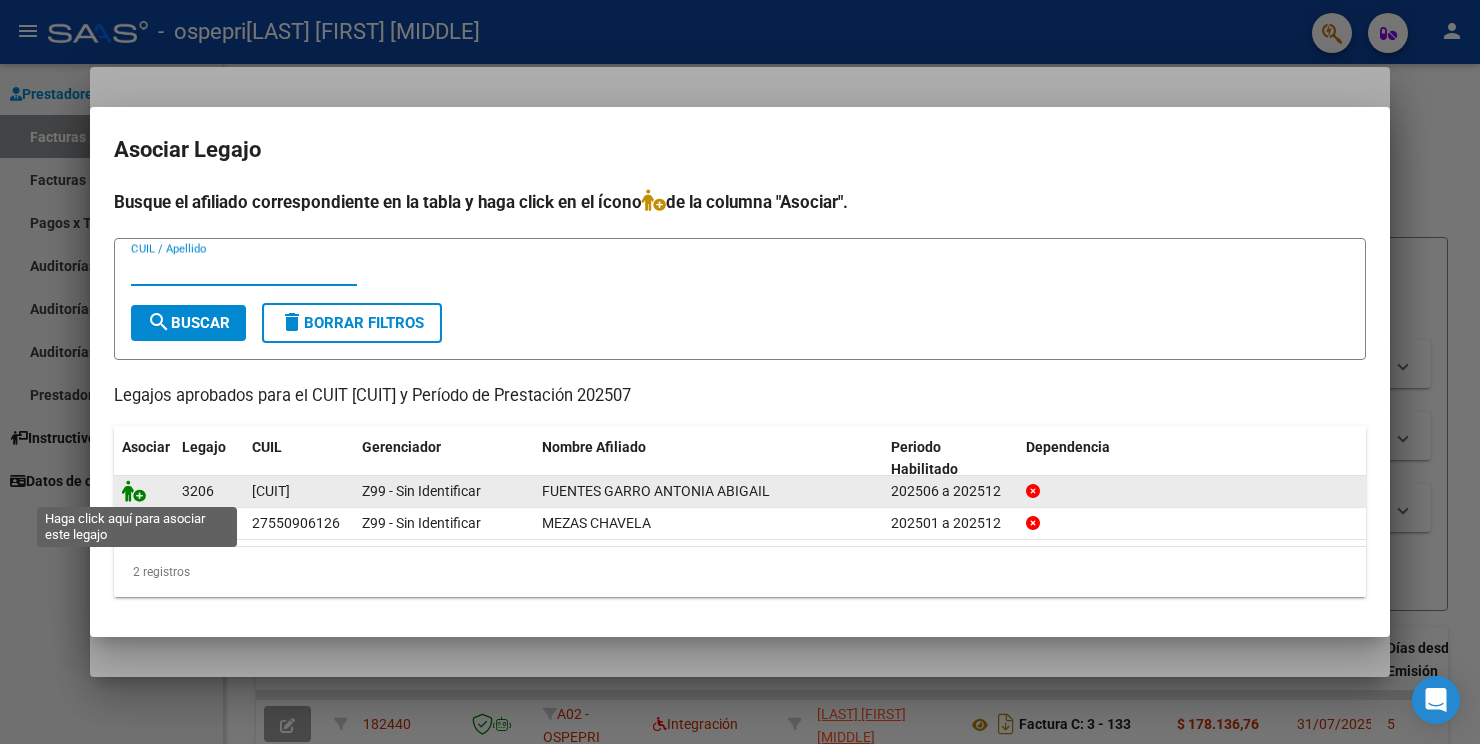 click 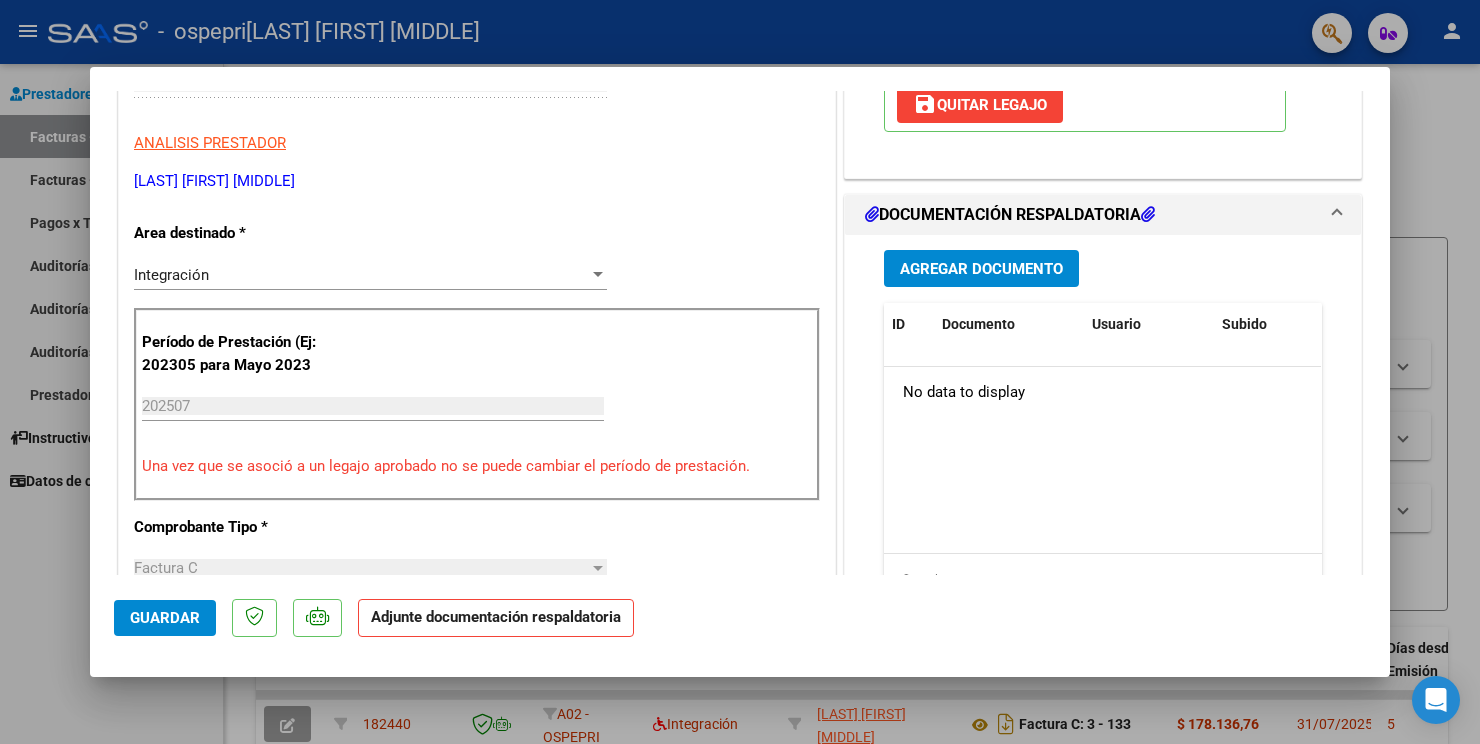 scroll, scrollTop: 391, scrollLeft: 0, axis: vertical 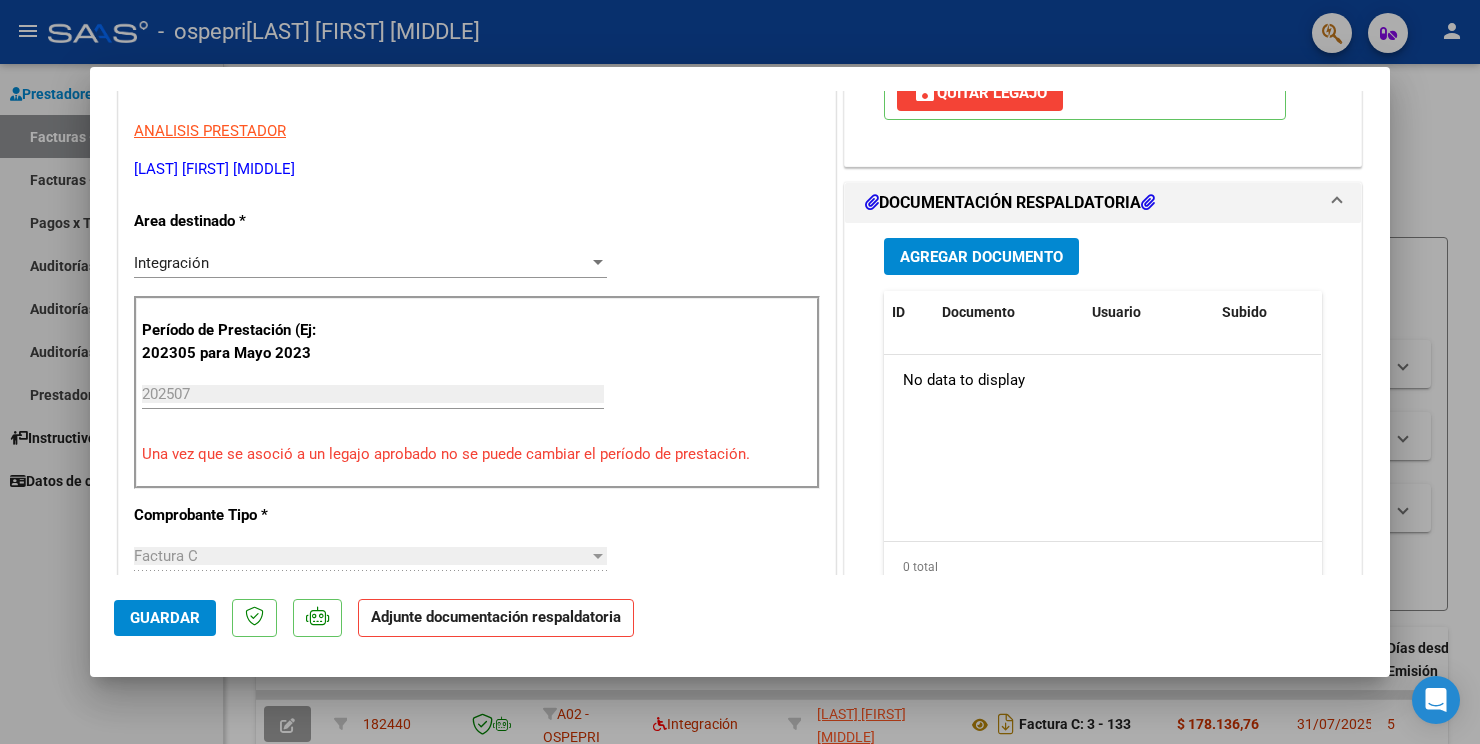 click on "Agregar Documento" at bounding box center [981, 257] 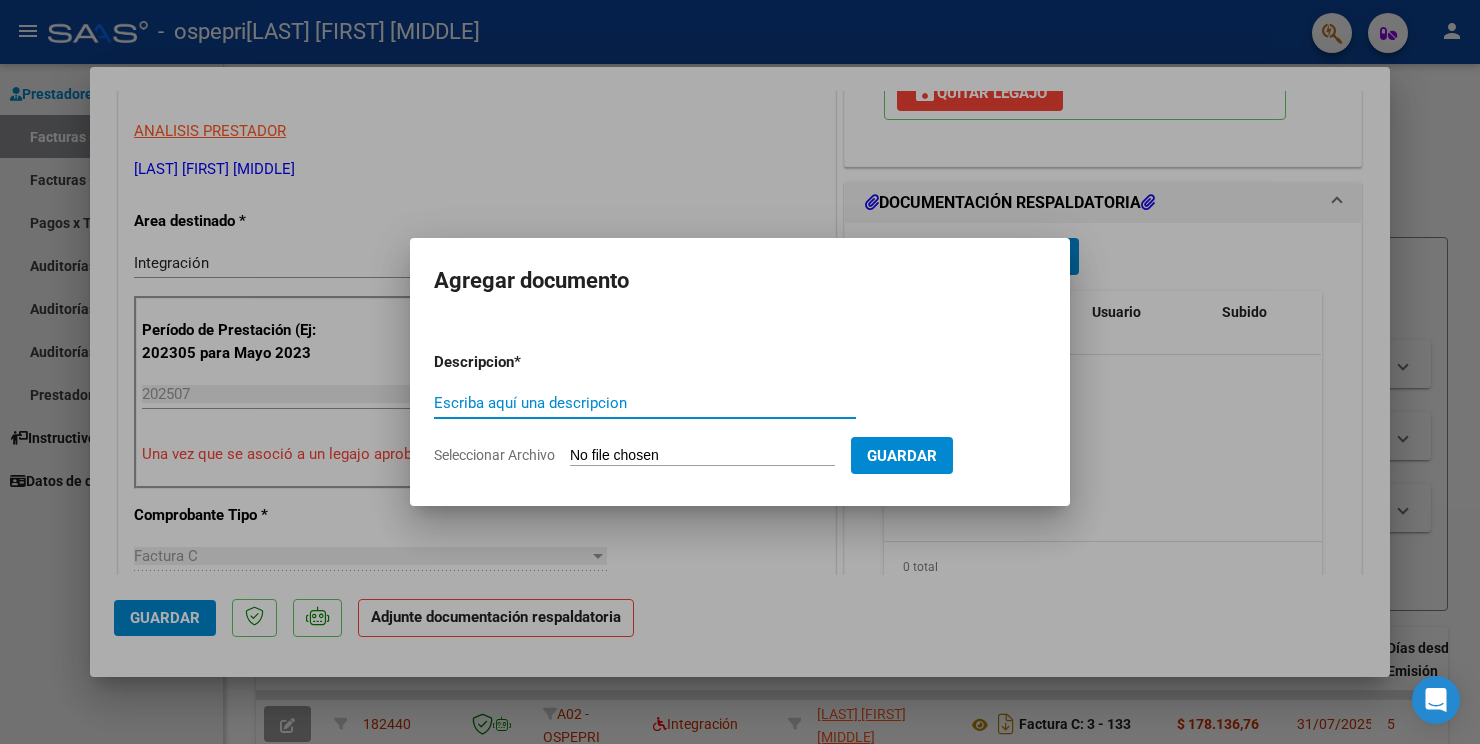 click on "Escriba aquí una descripcion" at bounding box center [645, 403] 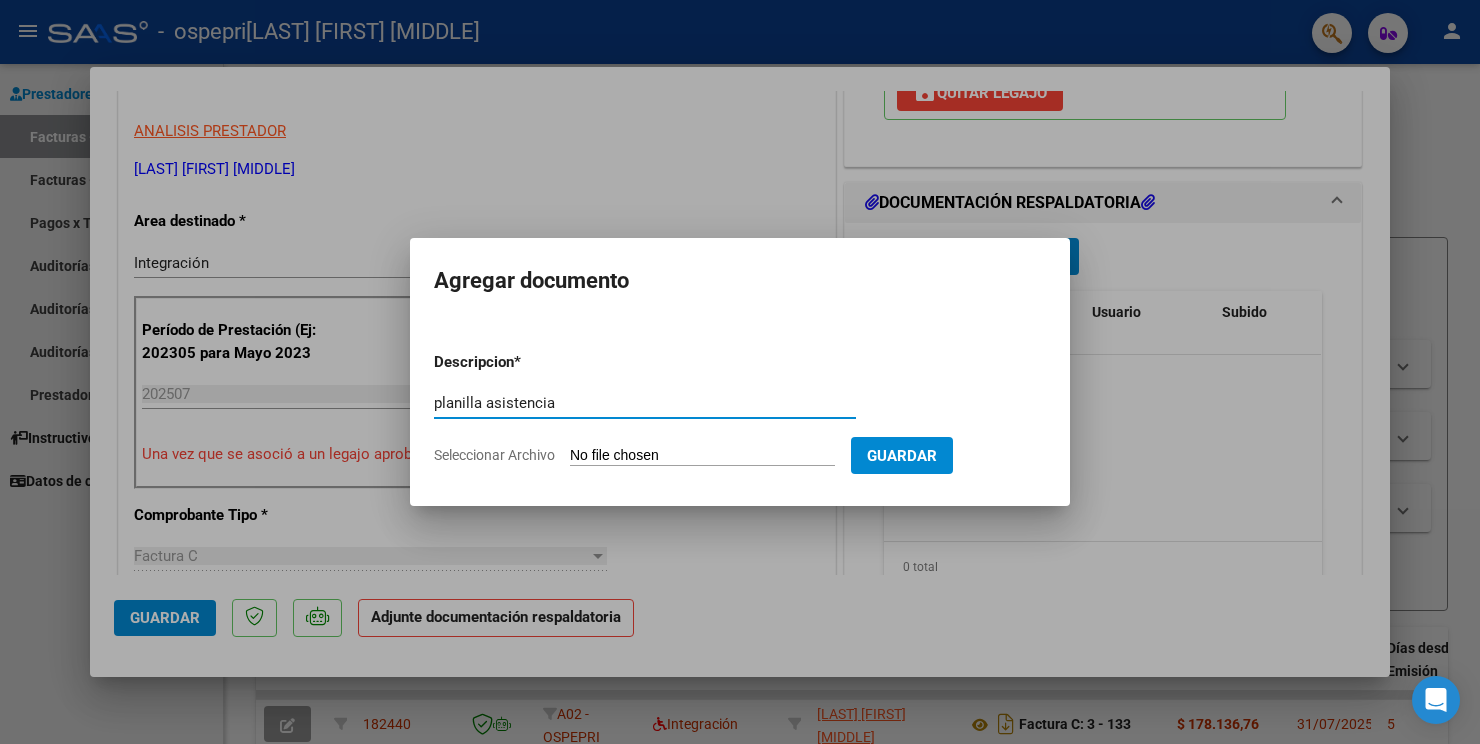 type on "planilla asistencia" 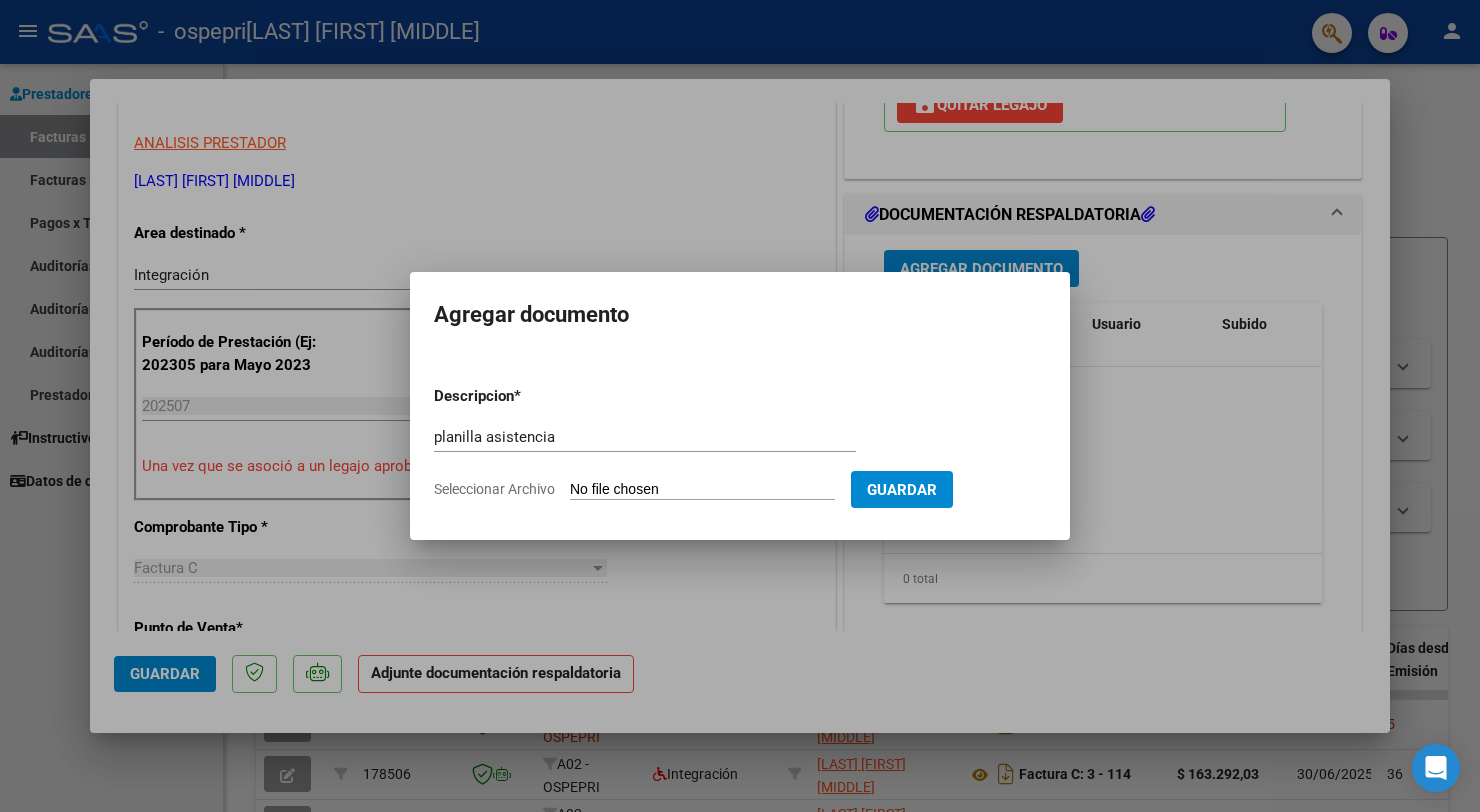 type on "C:\fakepath\PLANILLA ASISTENCIA.pdf" 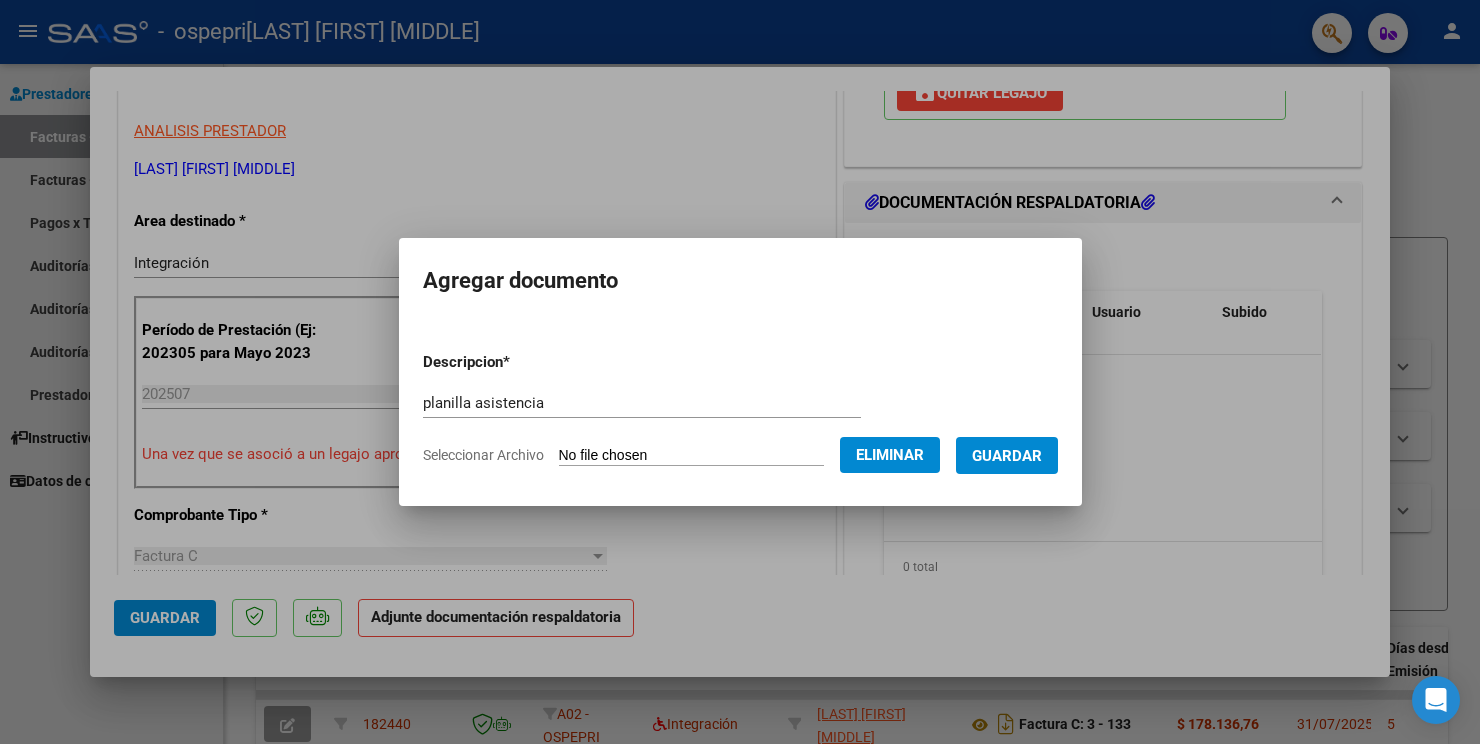 click on "Guardar" at bounding box center (1007, 455) 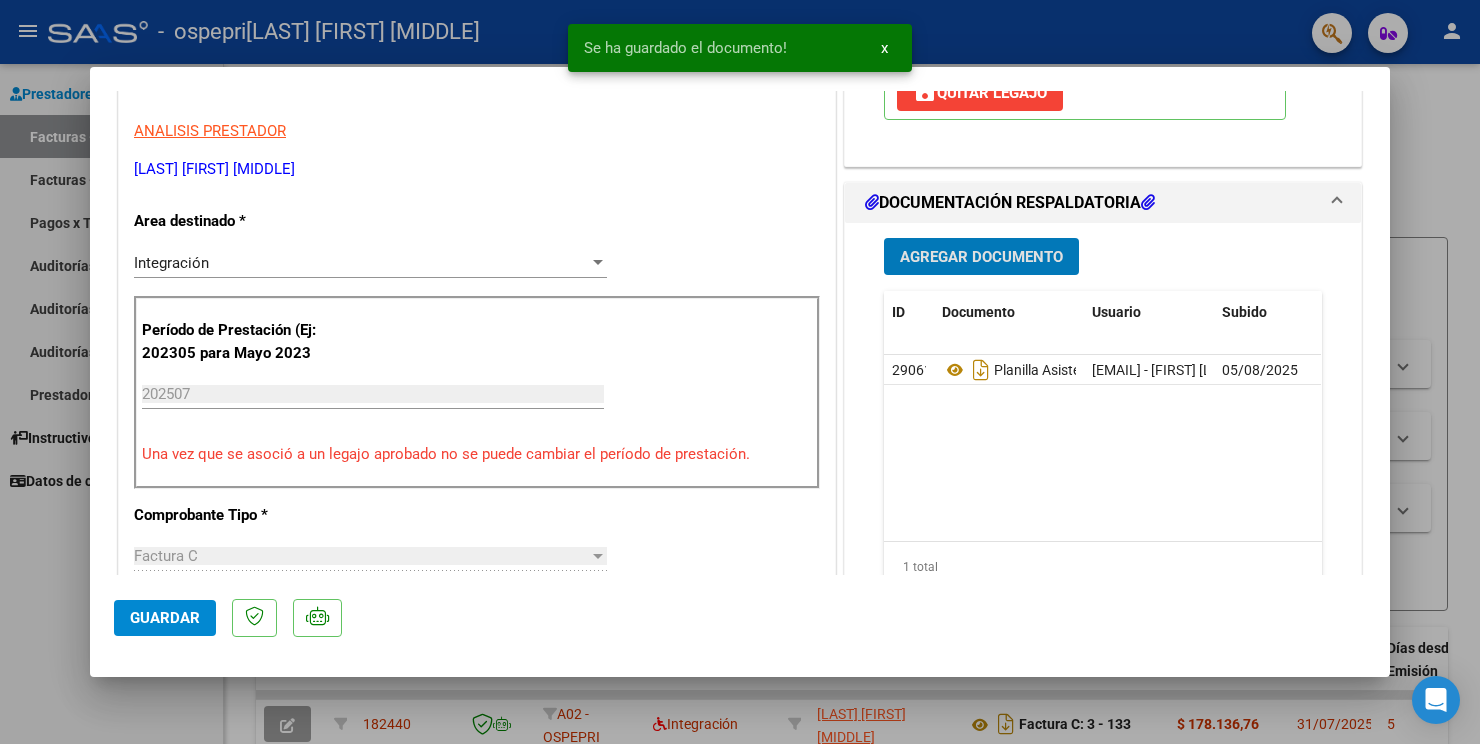 click on "Agregar Documento" at bounding box center [981, 257] 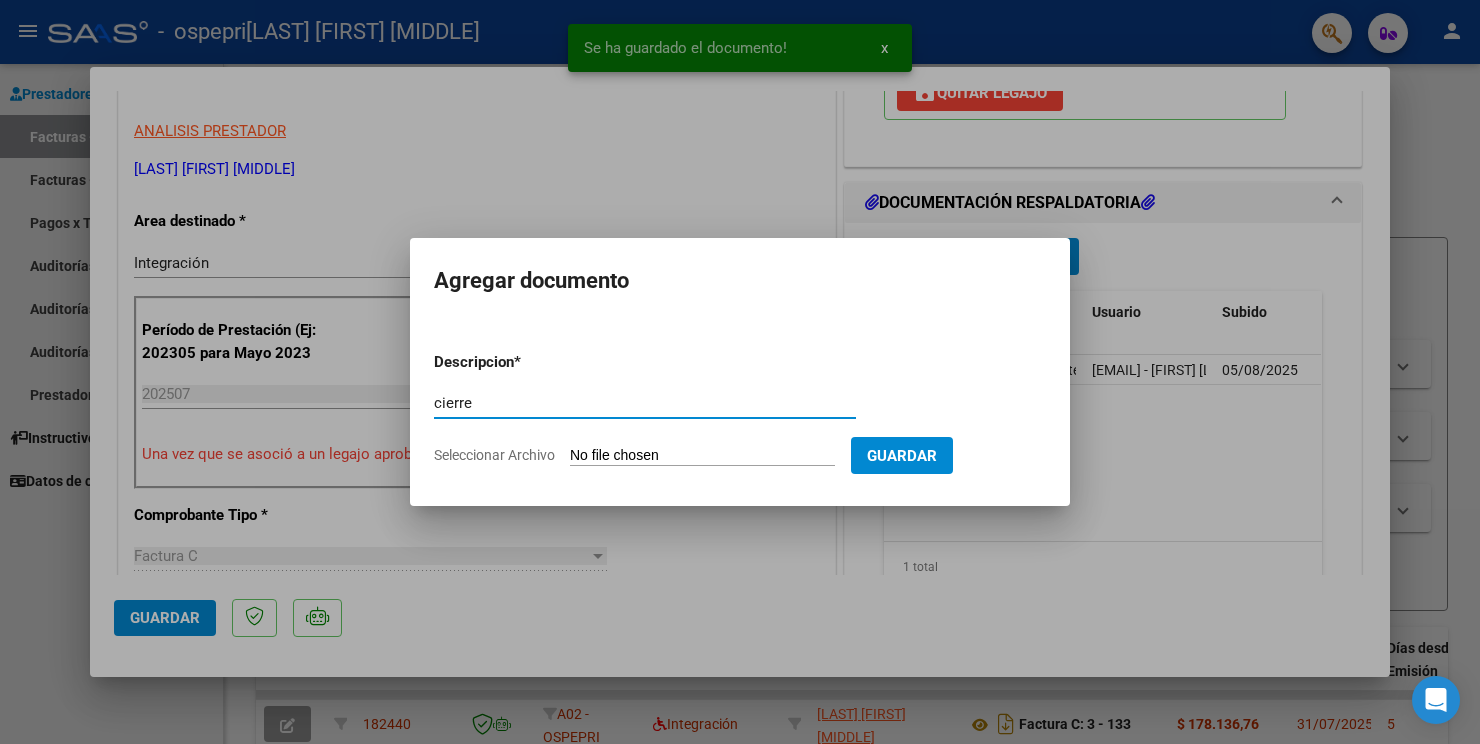 type on "cierre" 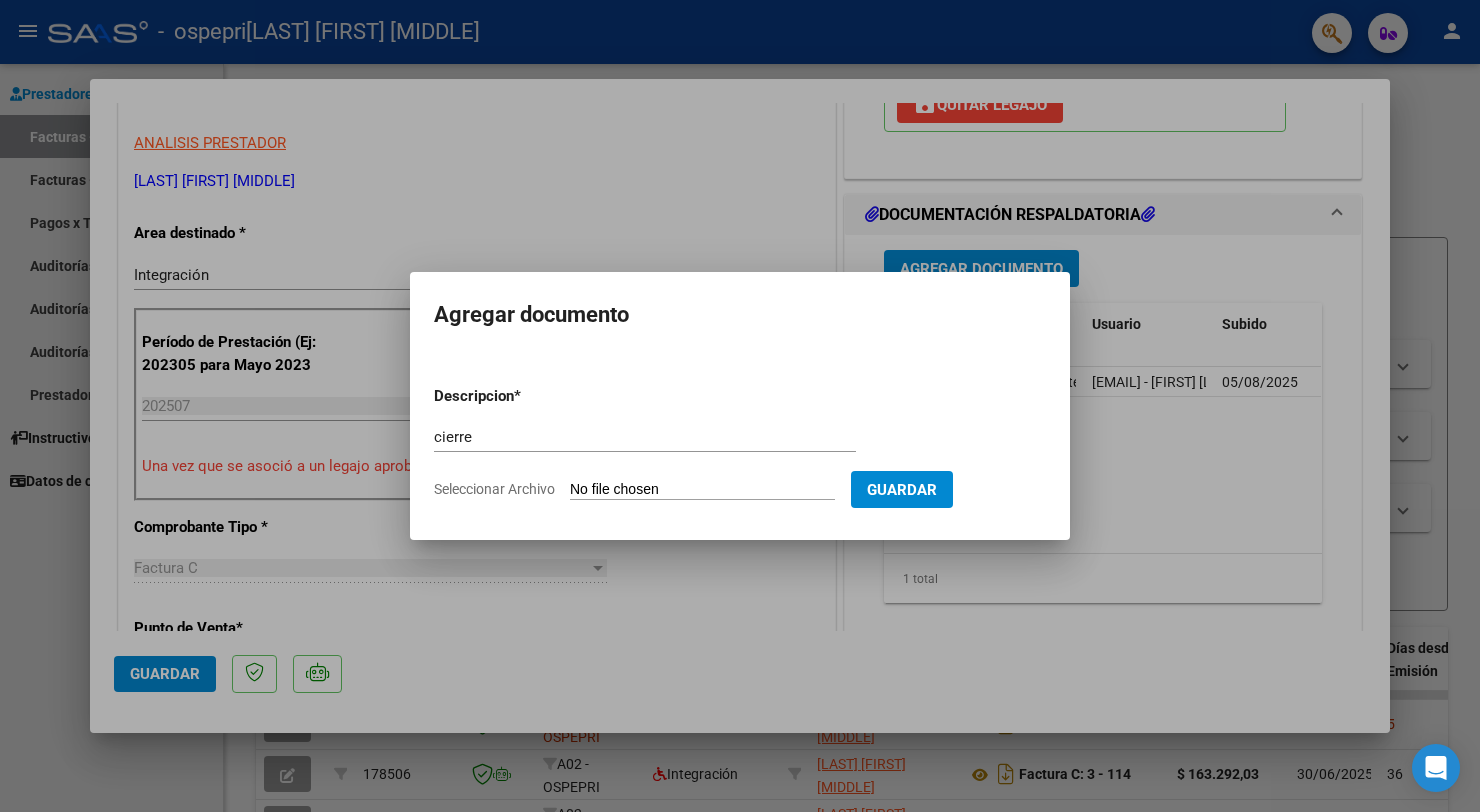type on "C:\fakepath\CIERRE JULIO - ANTO E.pdf" 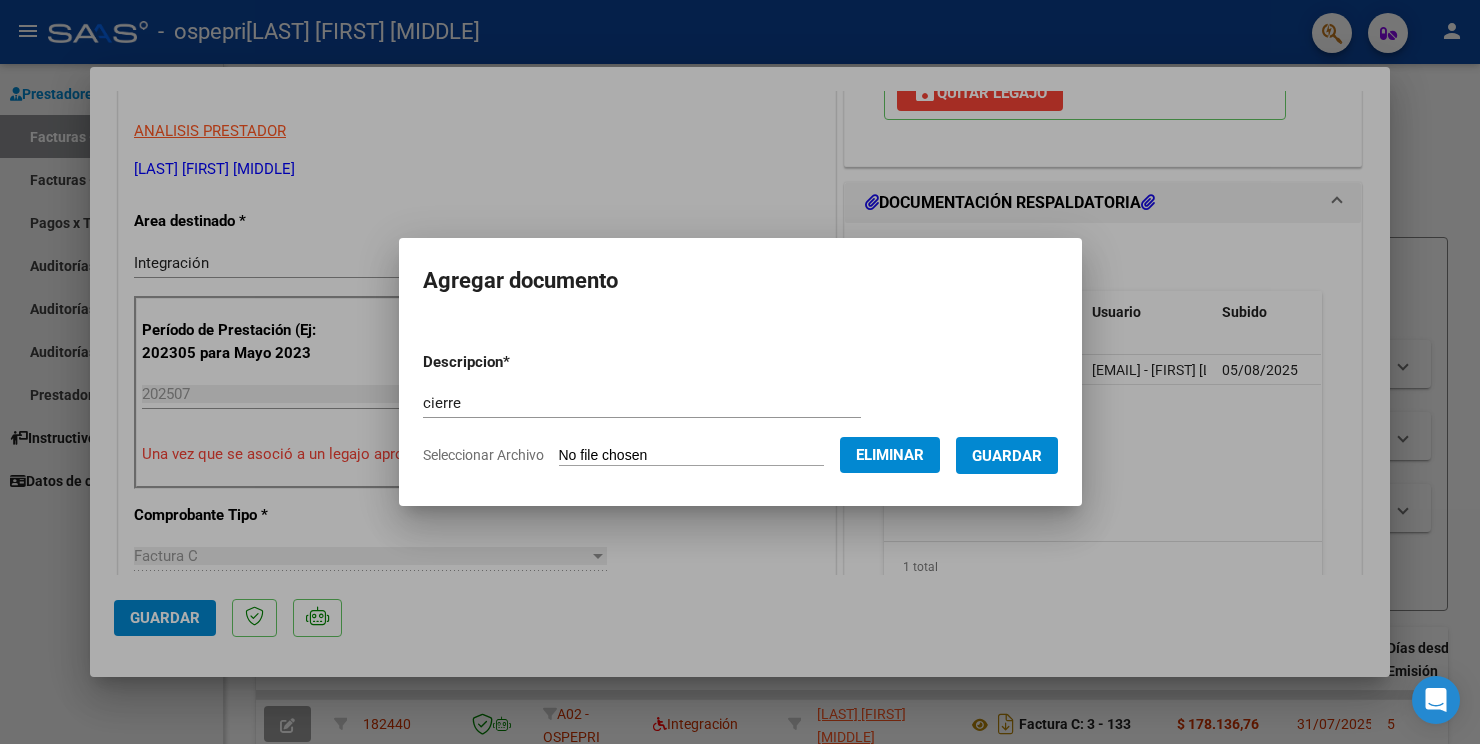 click on "Guardar" at bounding box center (1007, 455) 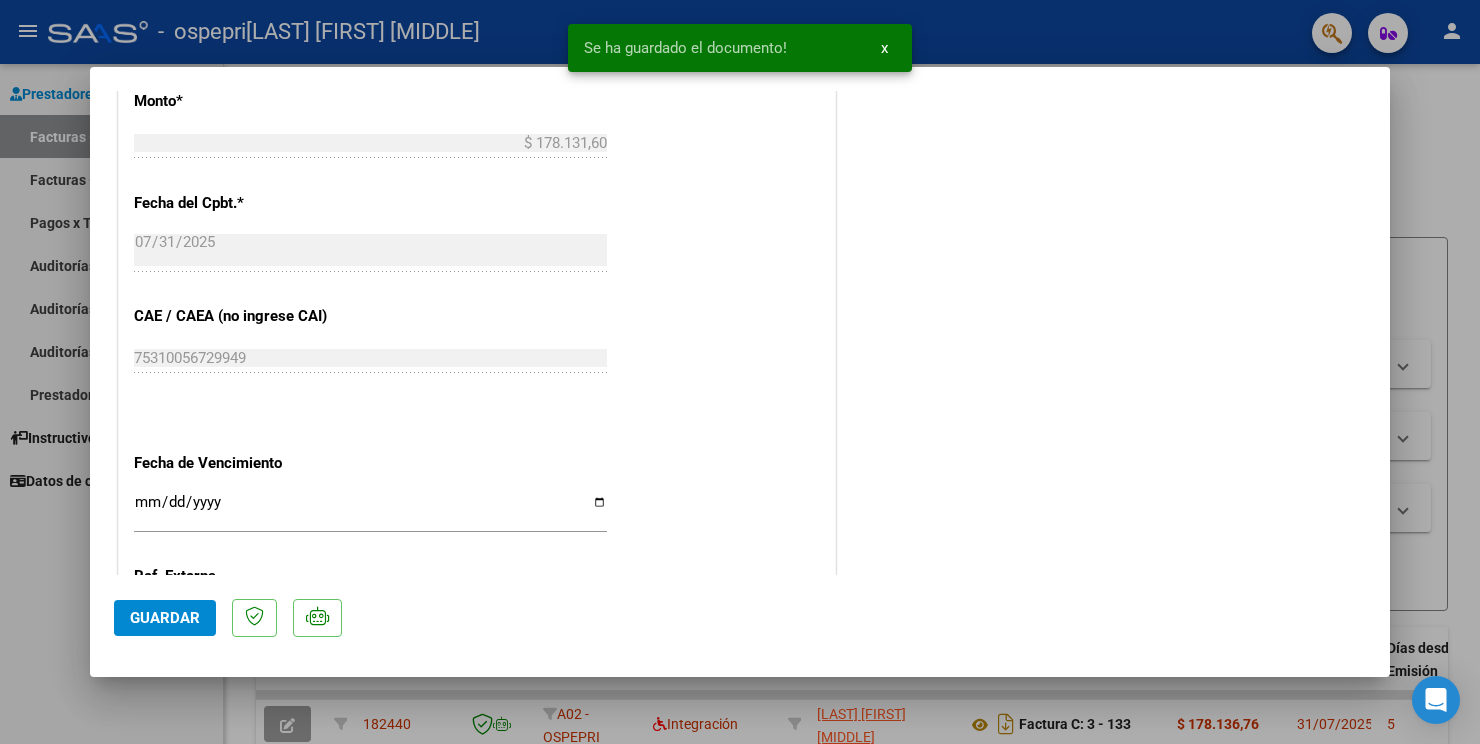 scroll, scrollTop: 1236, scrollLeft: 0, axis: vertical 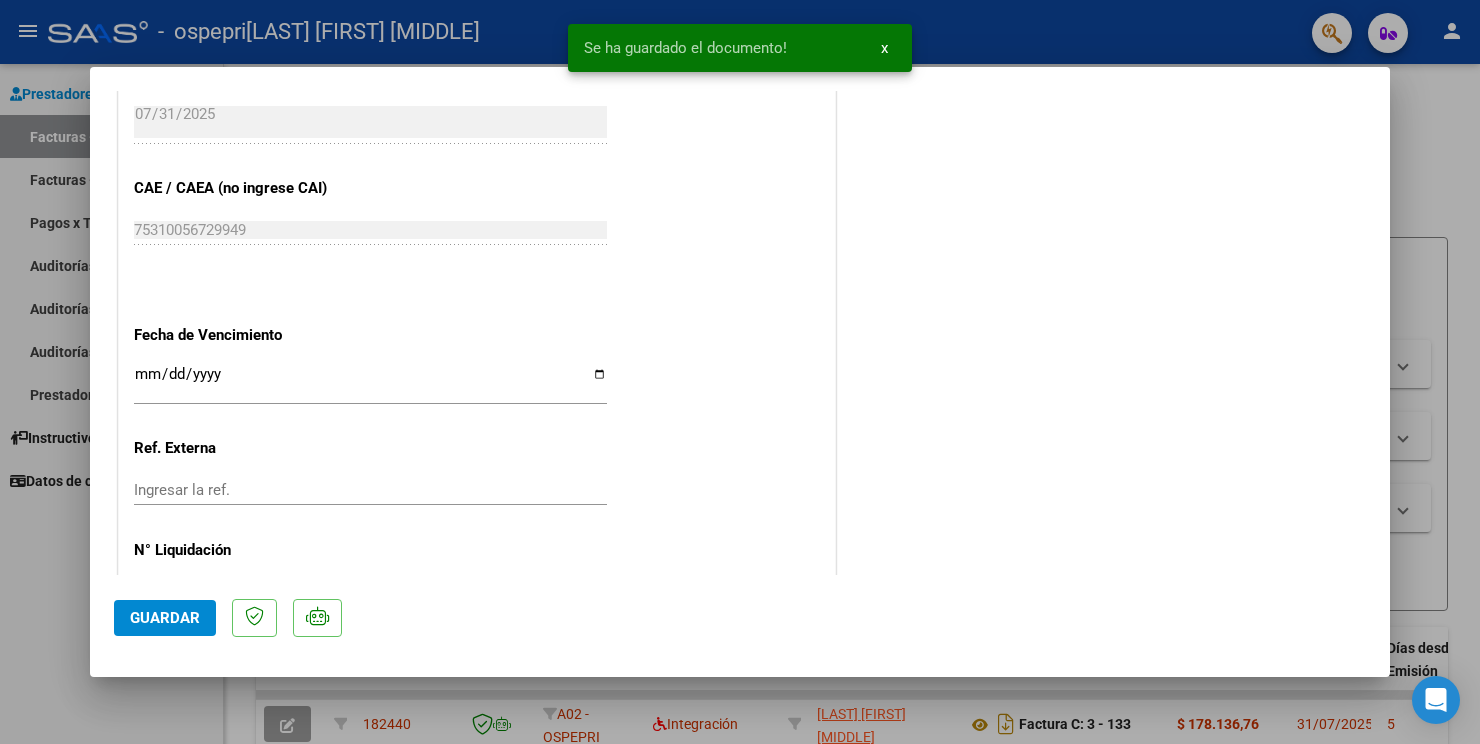 click on "Guardar" 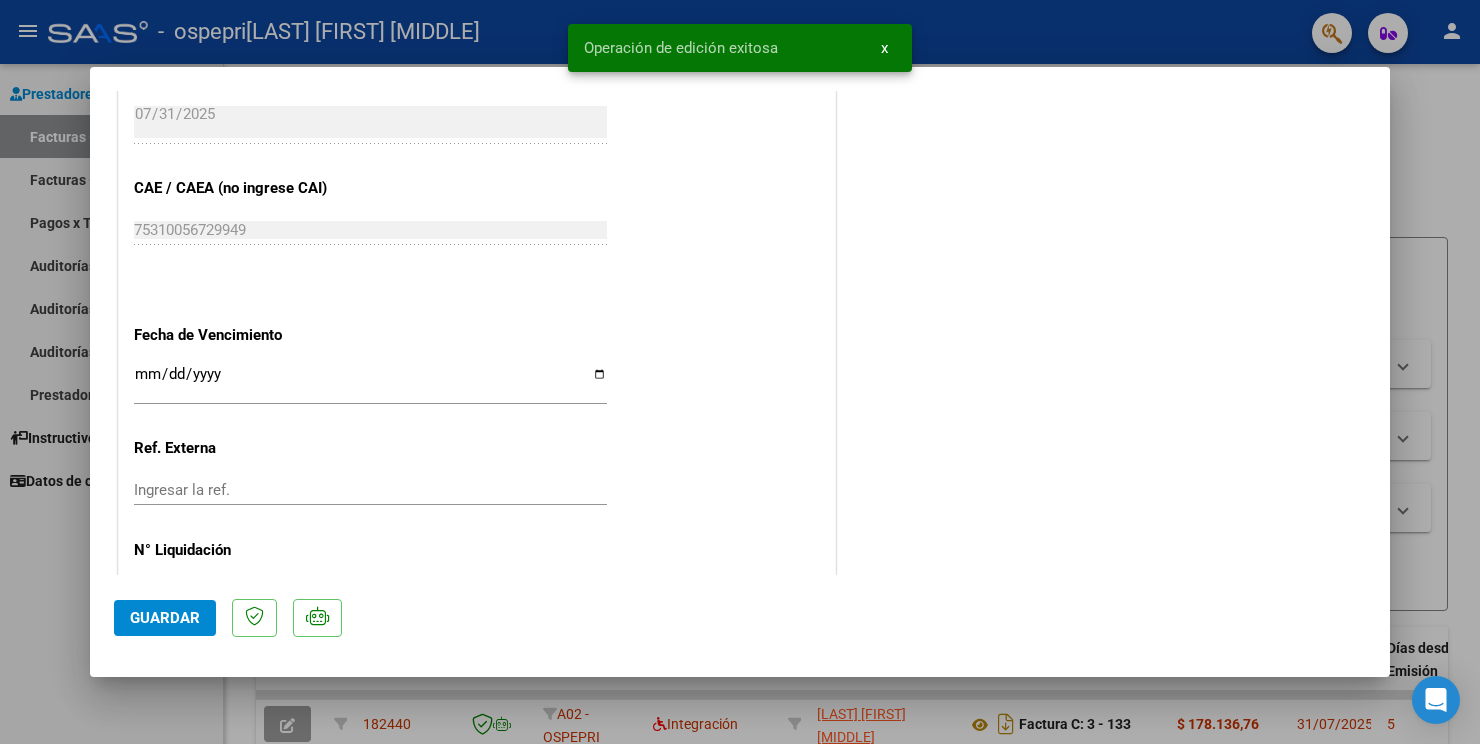 click at bounding box center (740, 372) 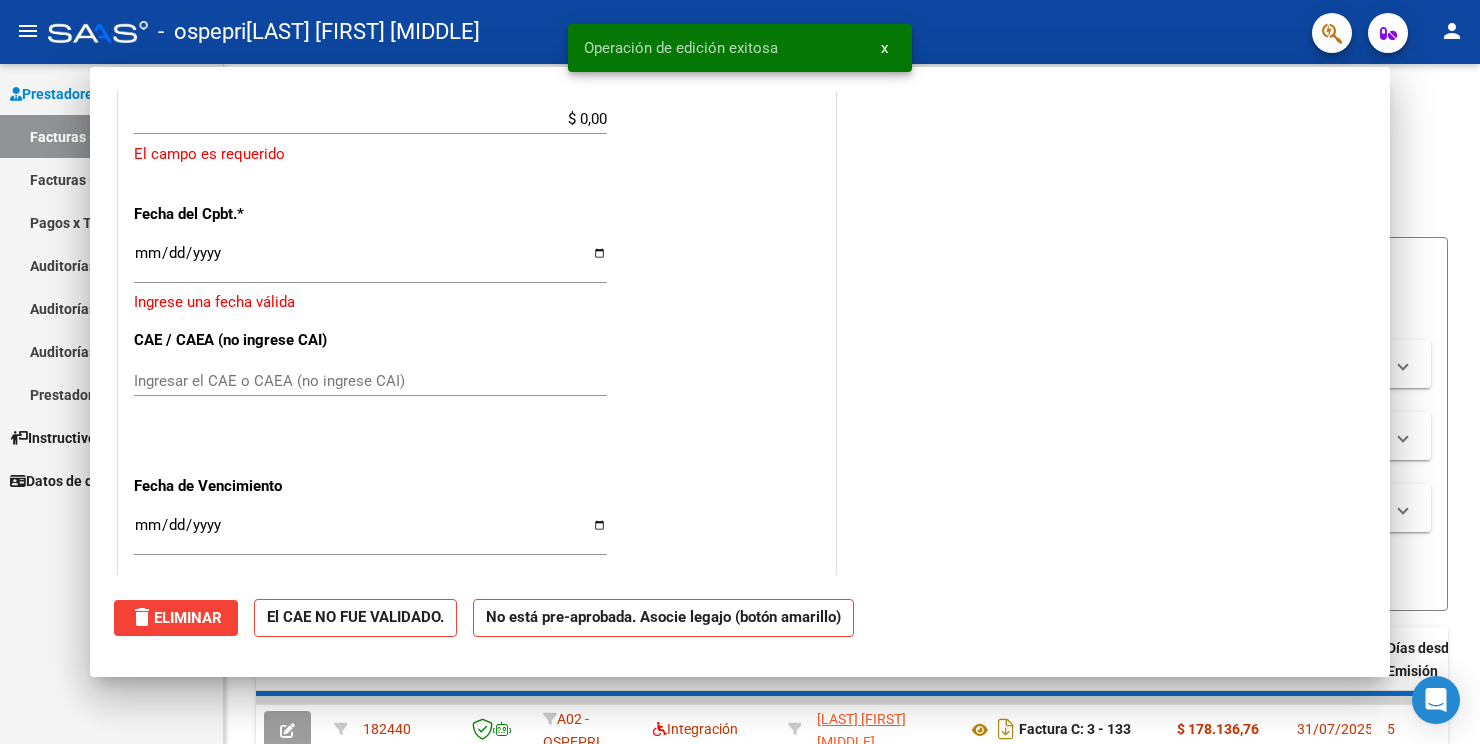 scroll, scrollTop: 1375, scrollLeft: 0, axis: vertical 